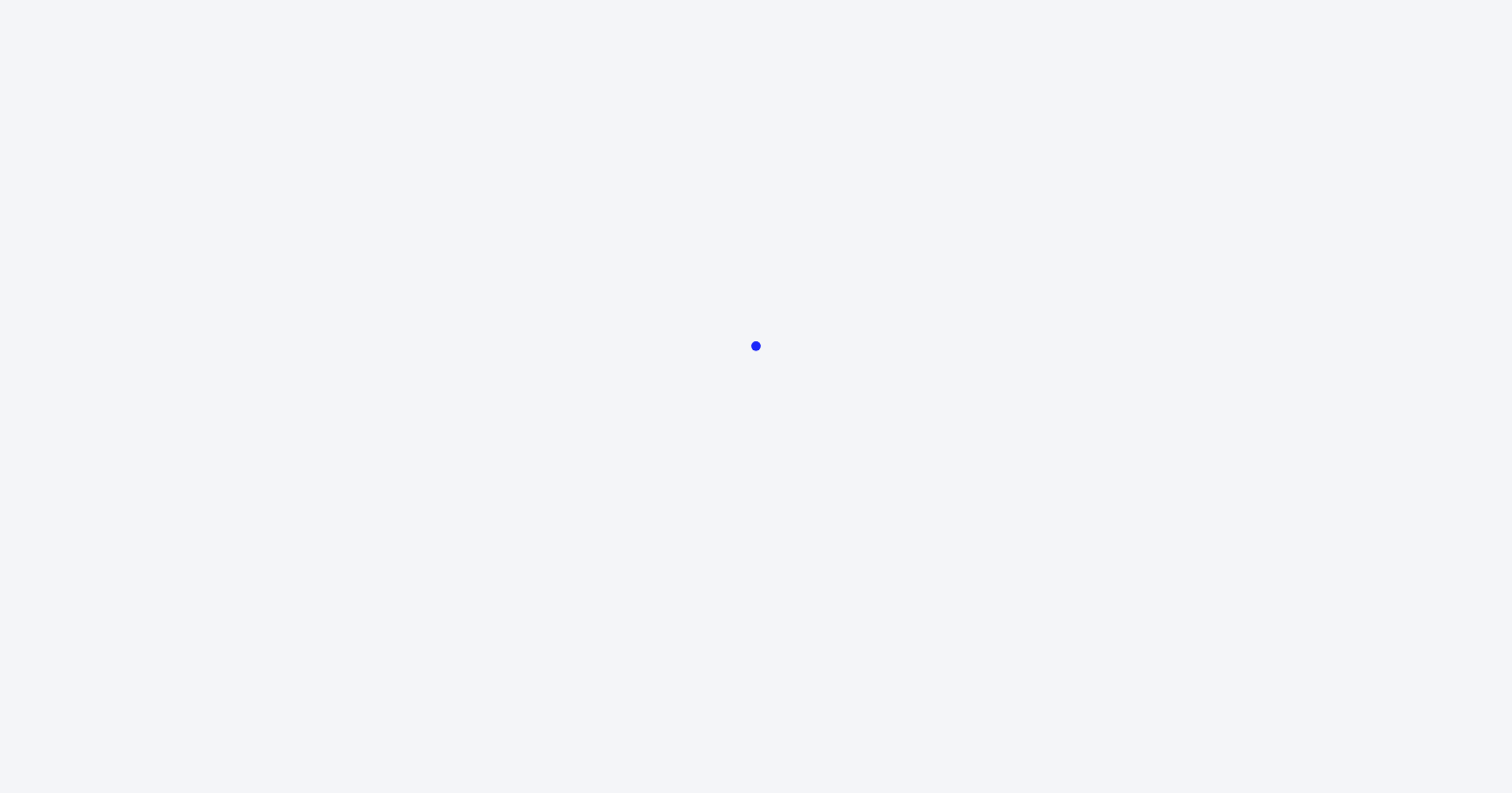 scroll, scrollTop: 0, scrollLeft: 0, axis: both 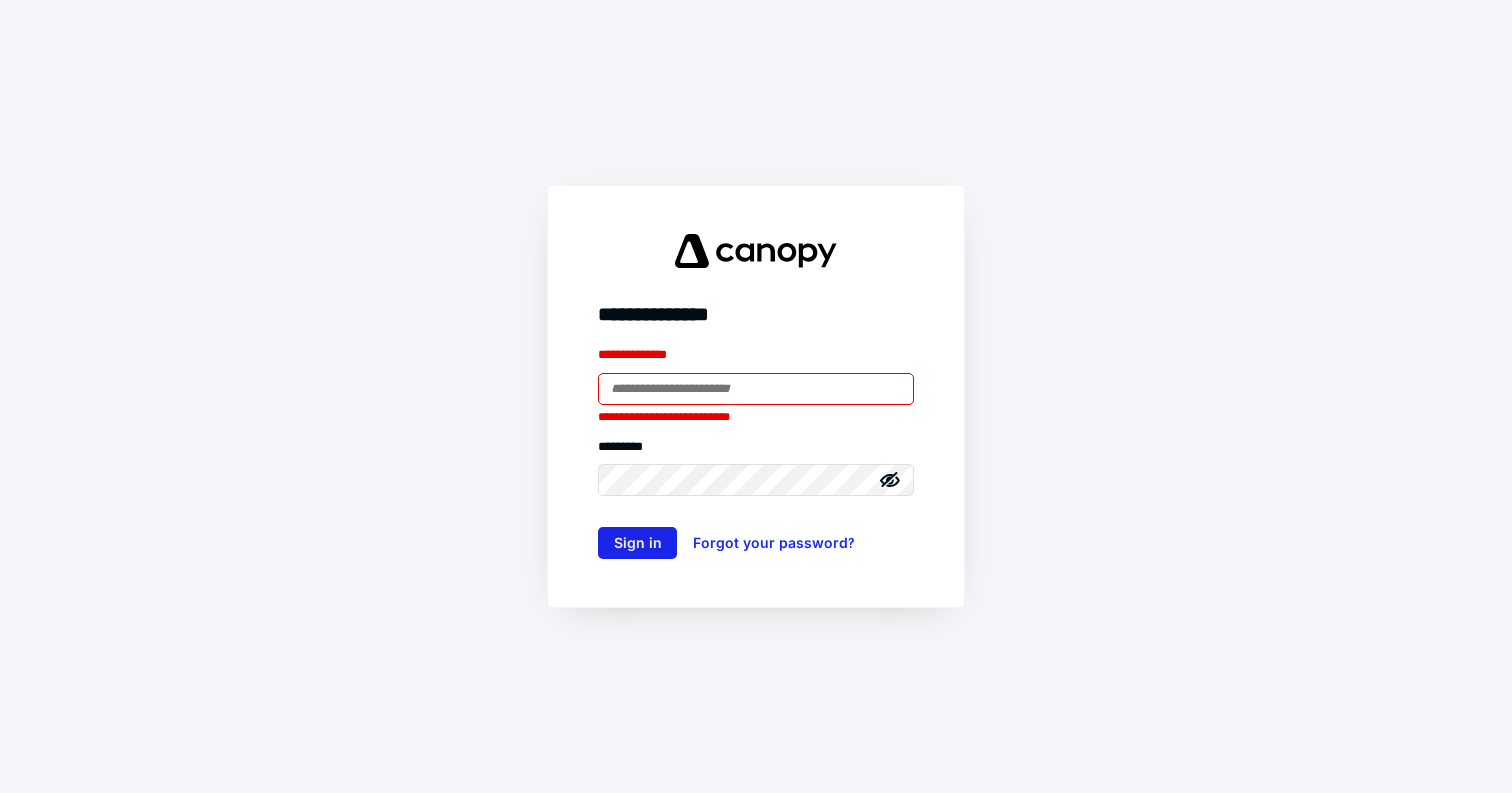 type on "**********" 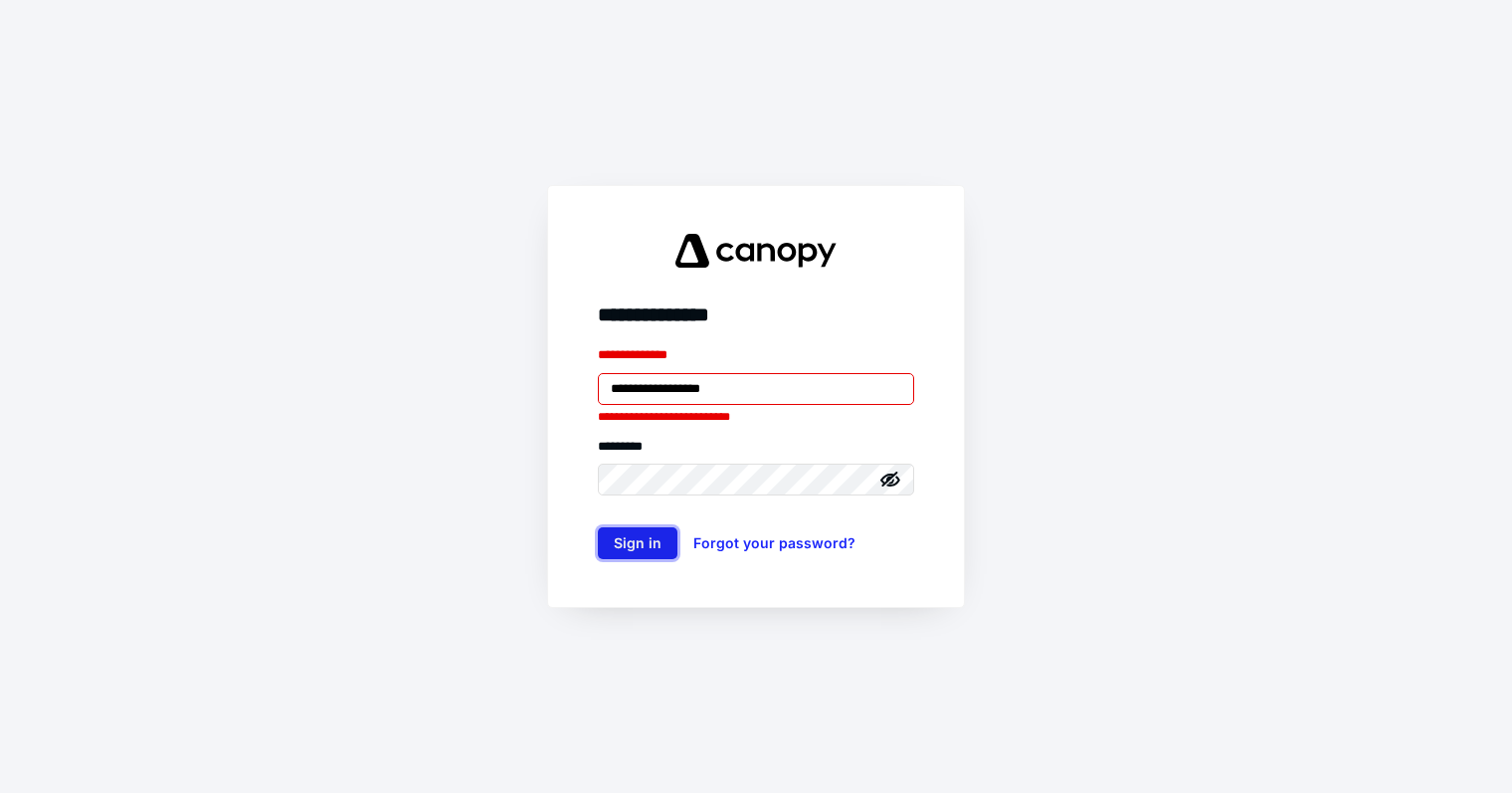 click on "Sign in" at bounding box center [638, 543] 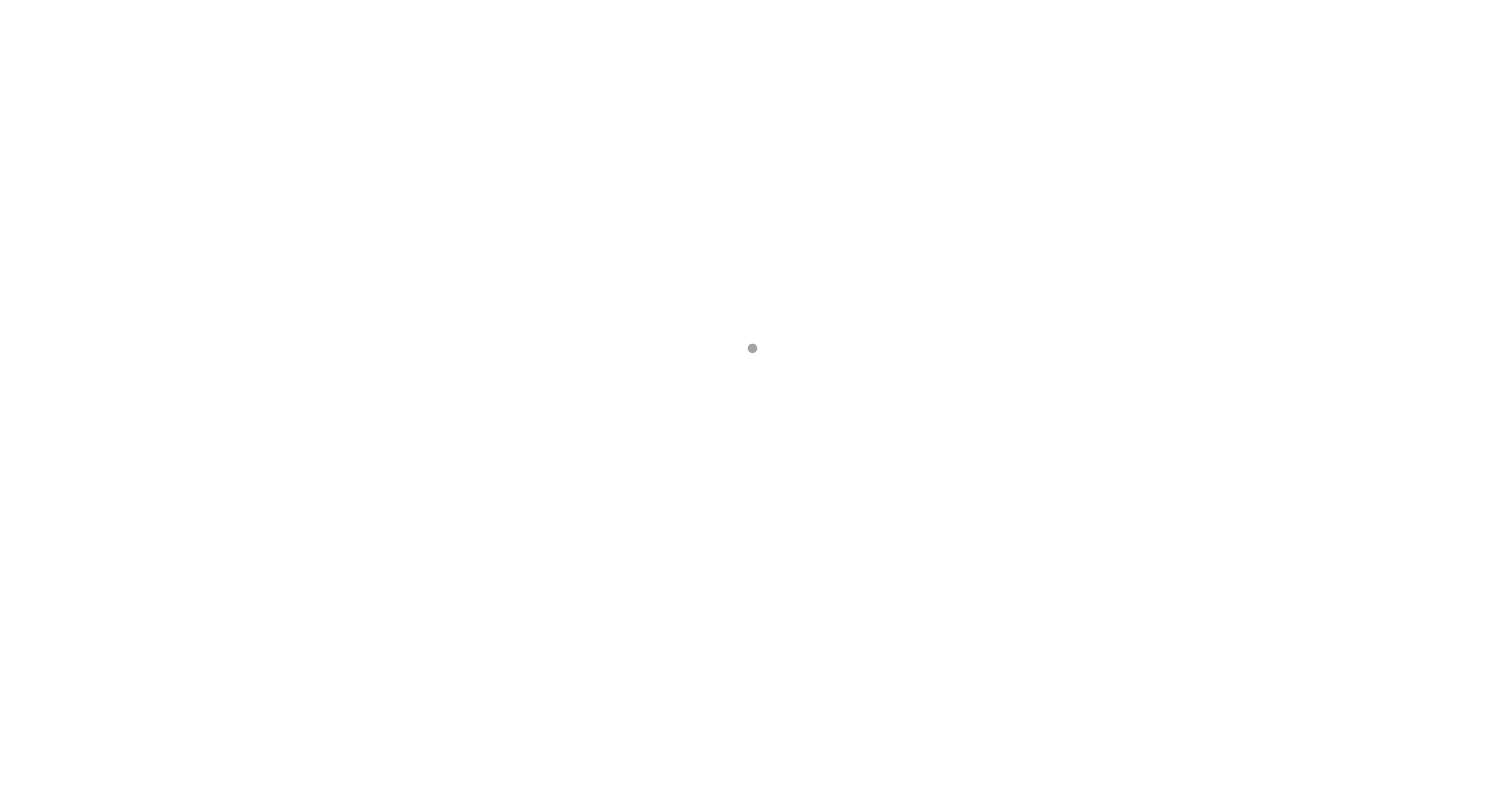 scroll, scrollTop: 0, scrollLeft: 0, axis: both 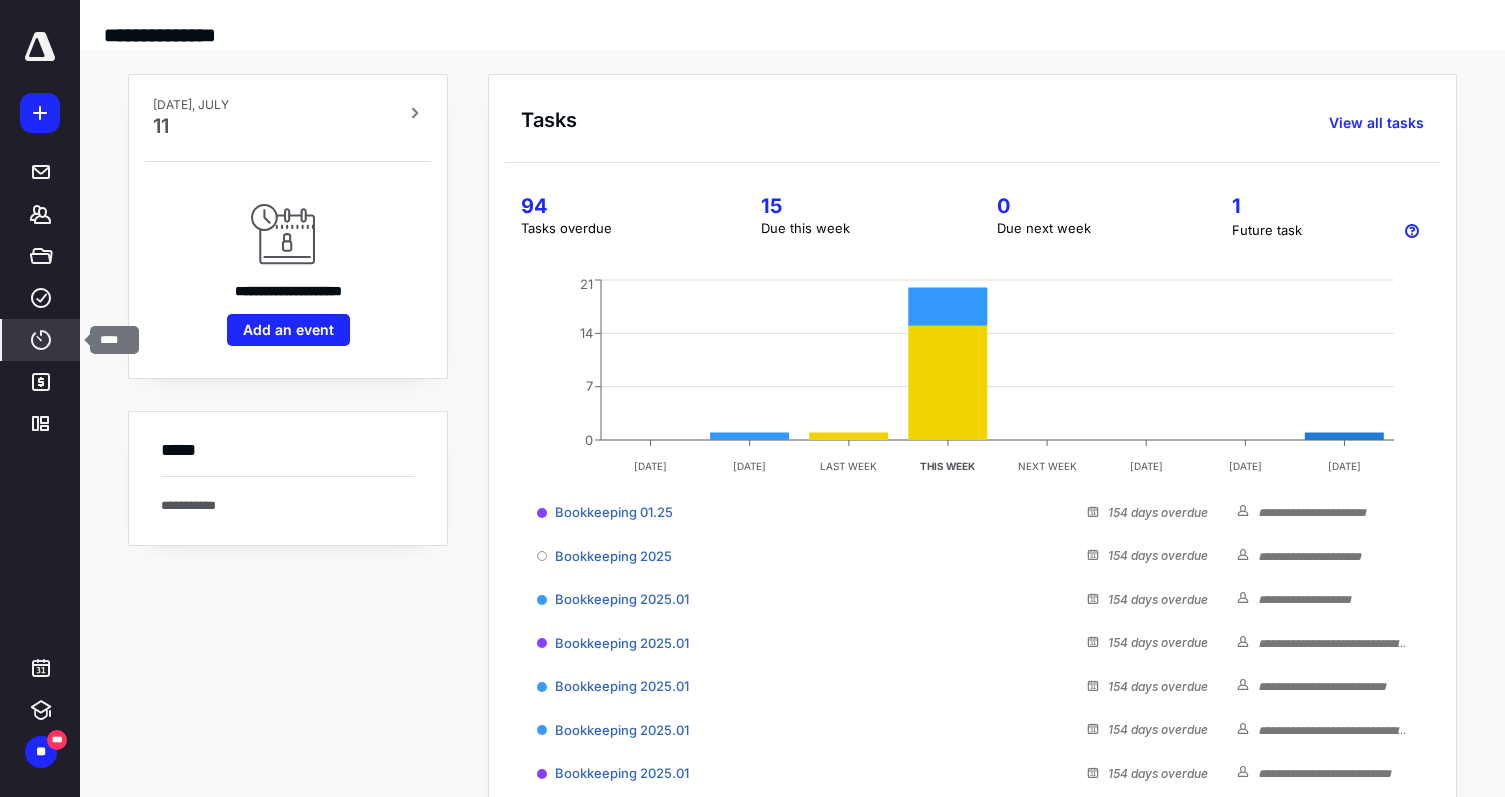 click 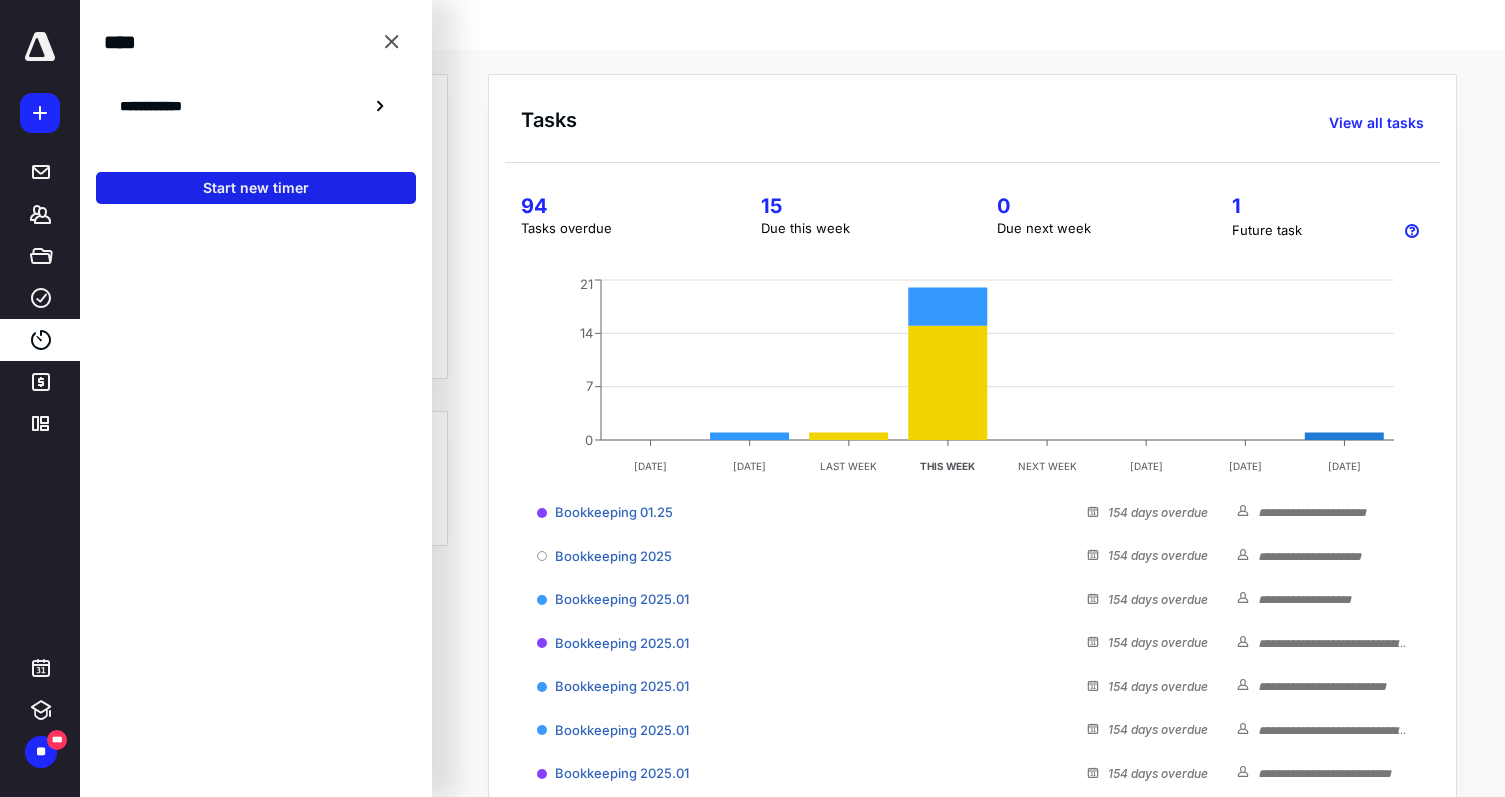 click on "Start new timer" at bounding box center (256, 188) 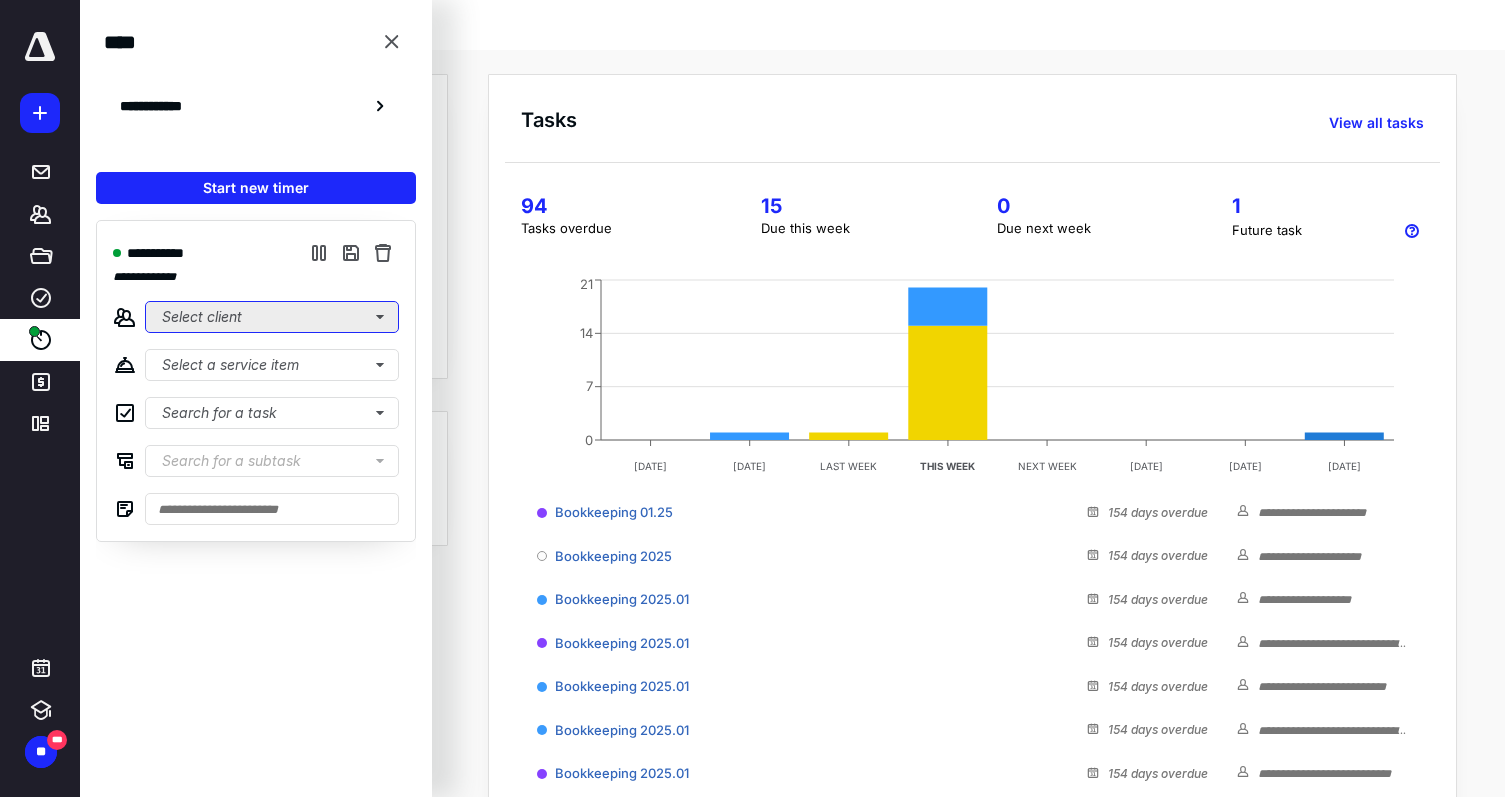 click on "Select client" at bounding box center (272, 317) 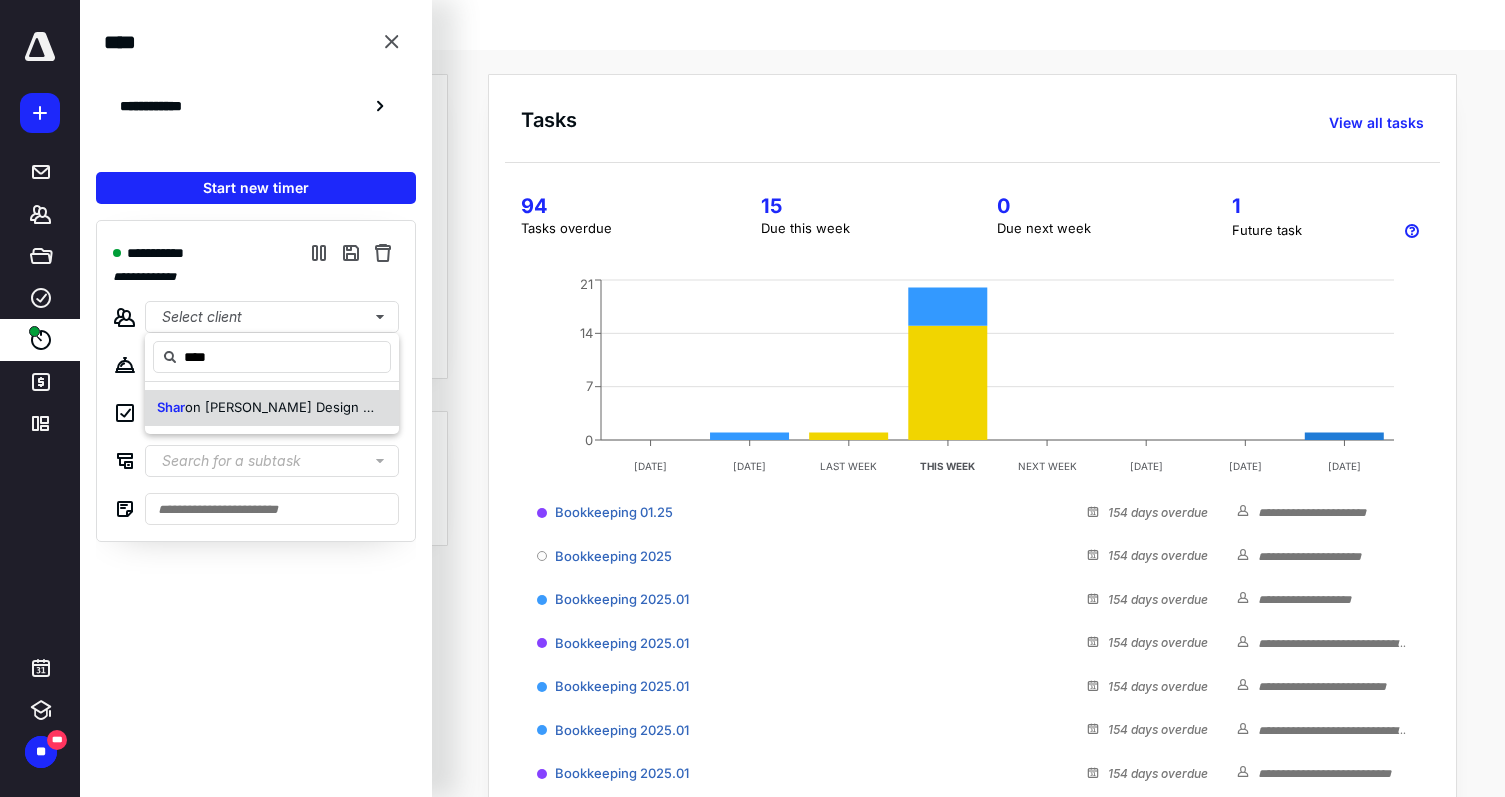 click on "on [PERSON_NAME] Design LLC" at bounding box center (286, 407) 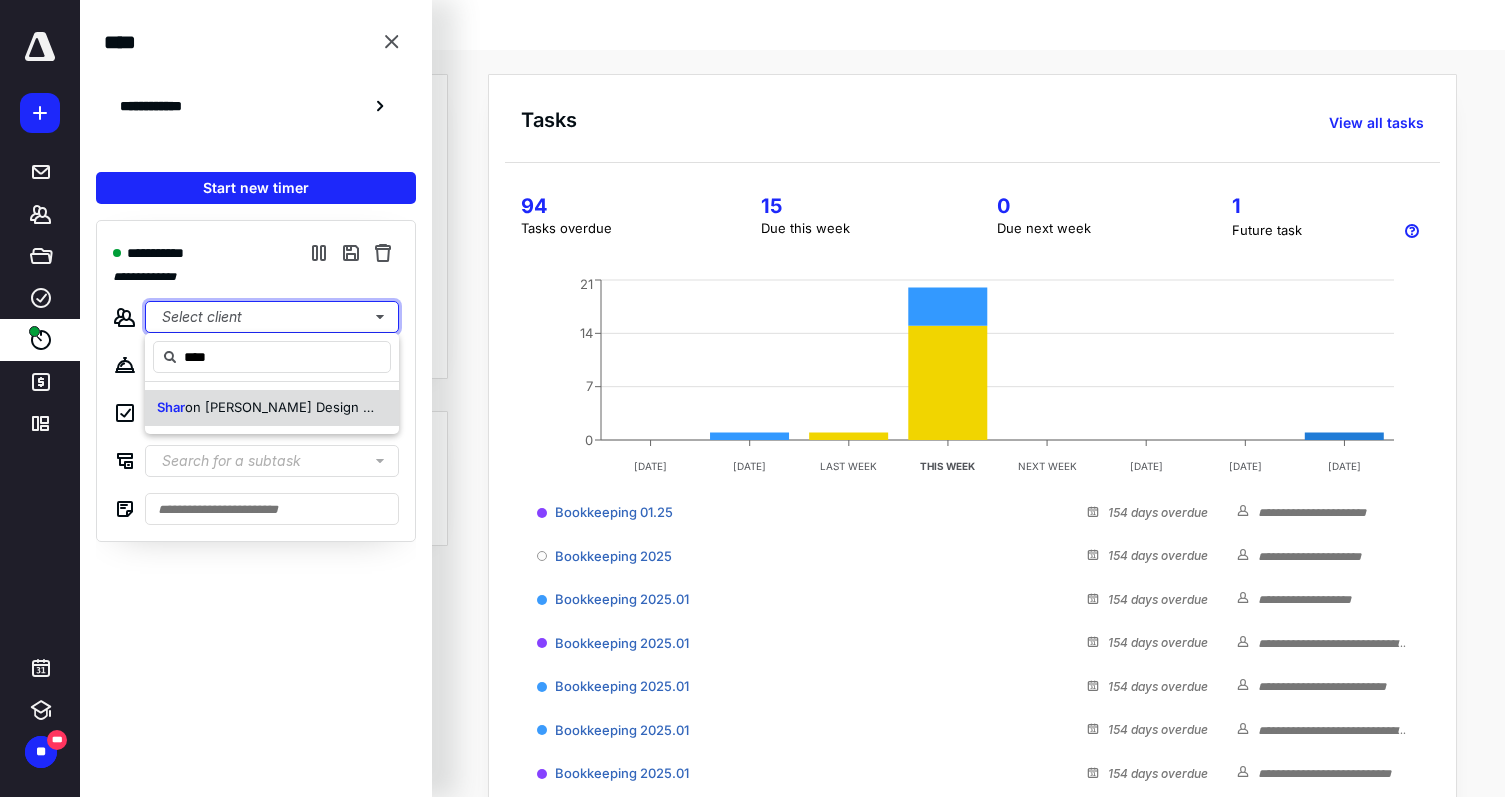 type 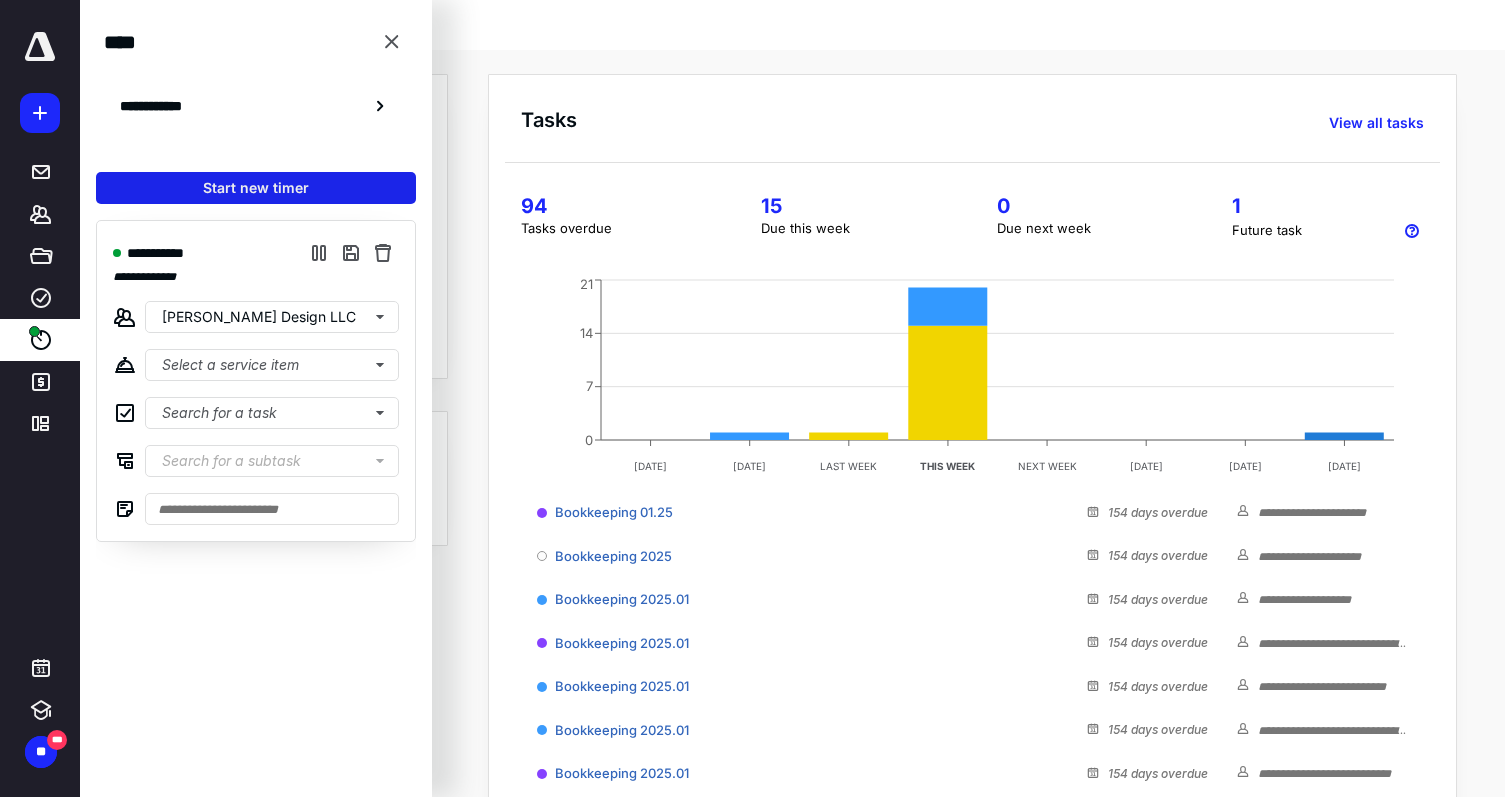 click on "Start new timer" at bounding box center (256, 188) 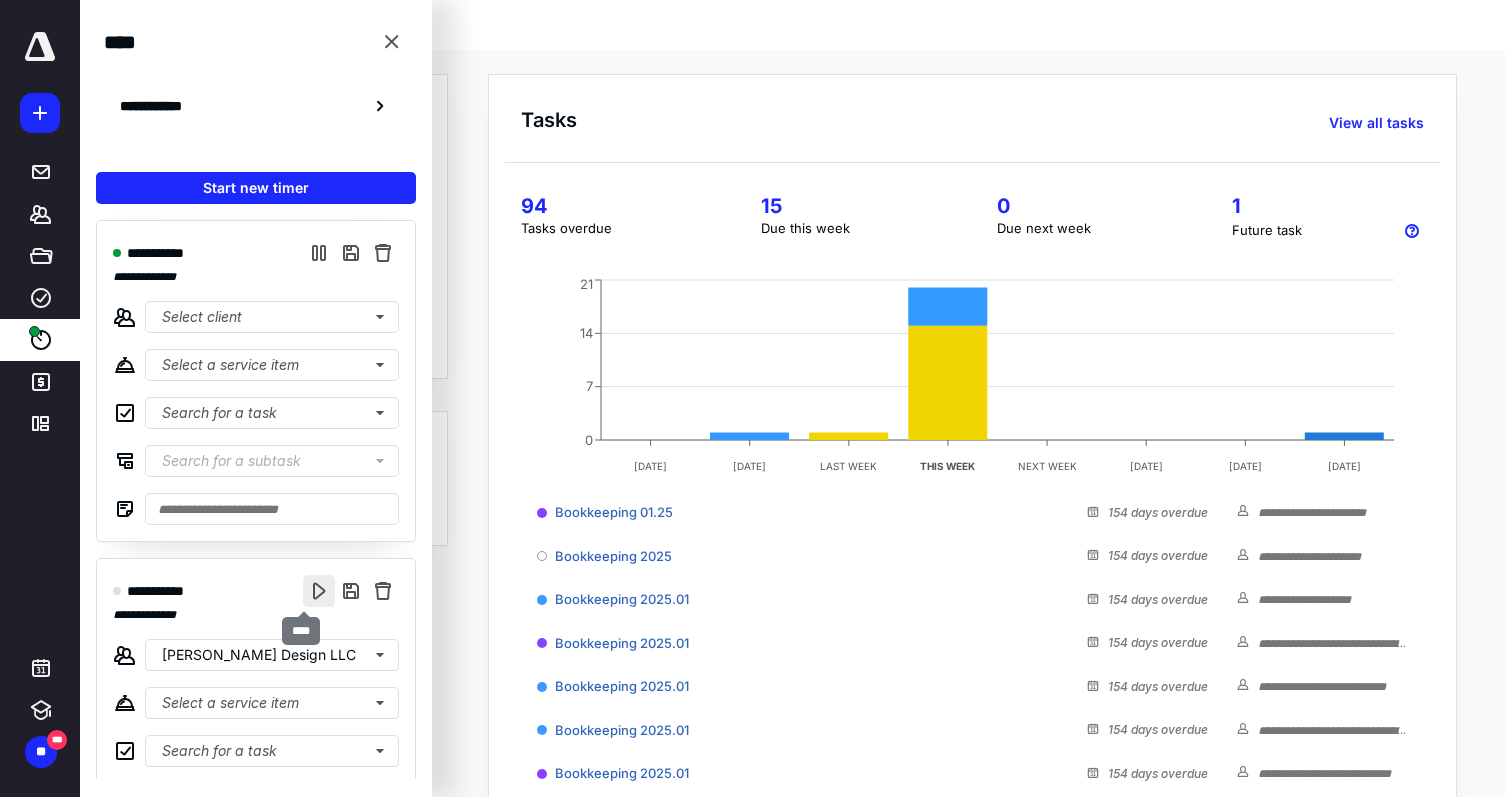click at bounding box center [319, 591] 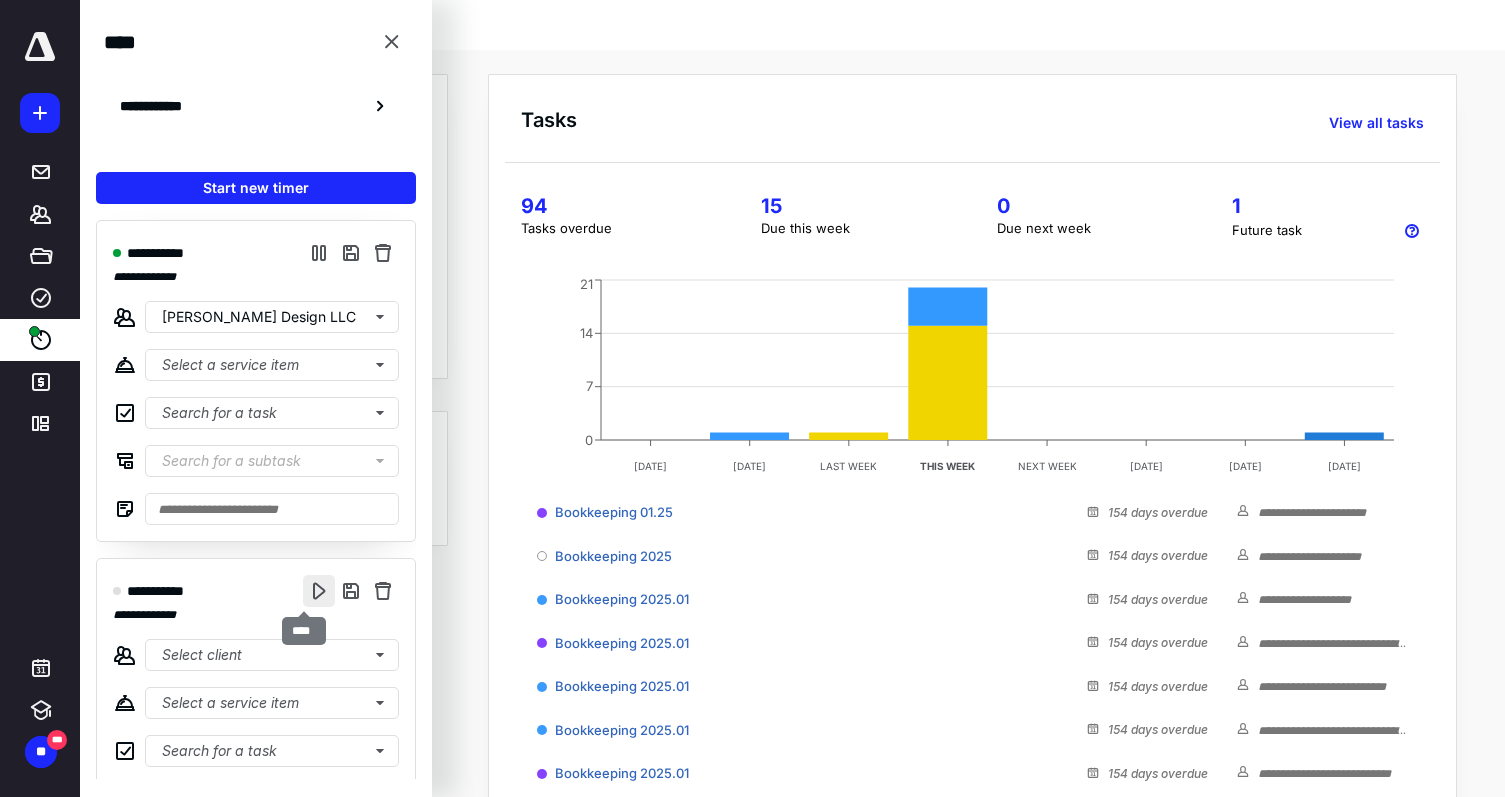 click at bounding box center (319, 591) 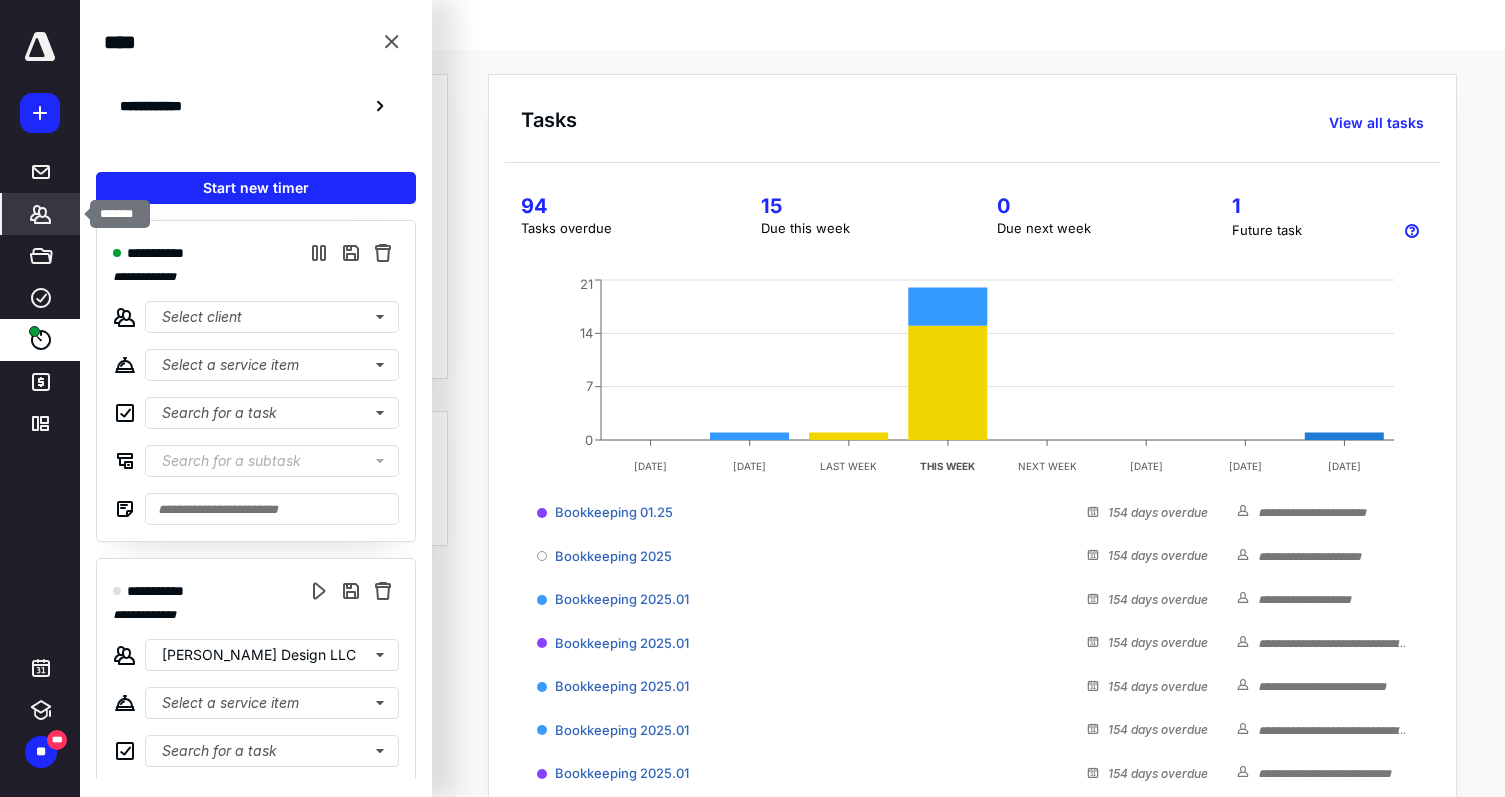 click 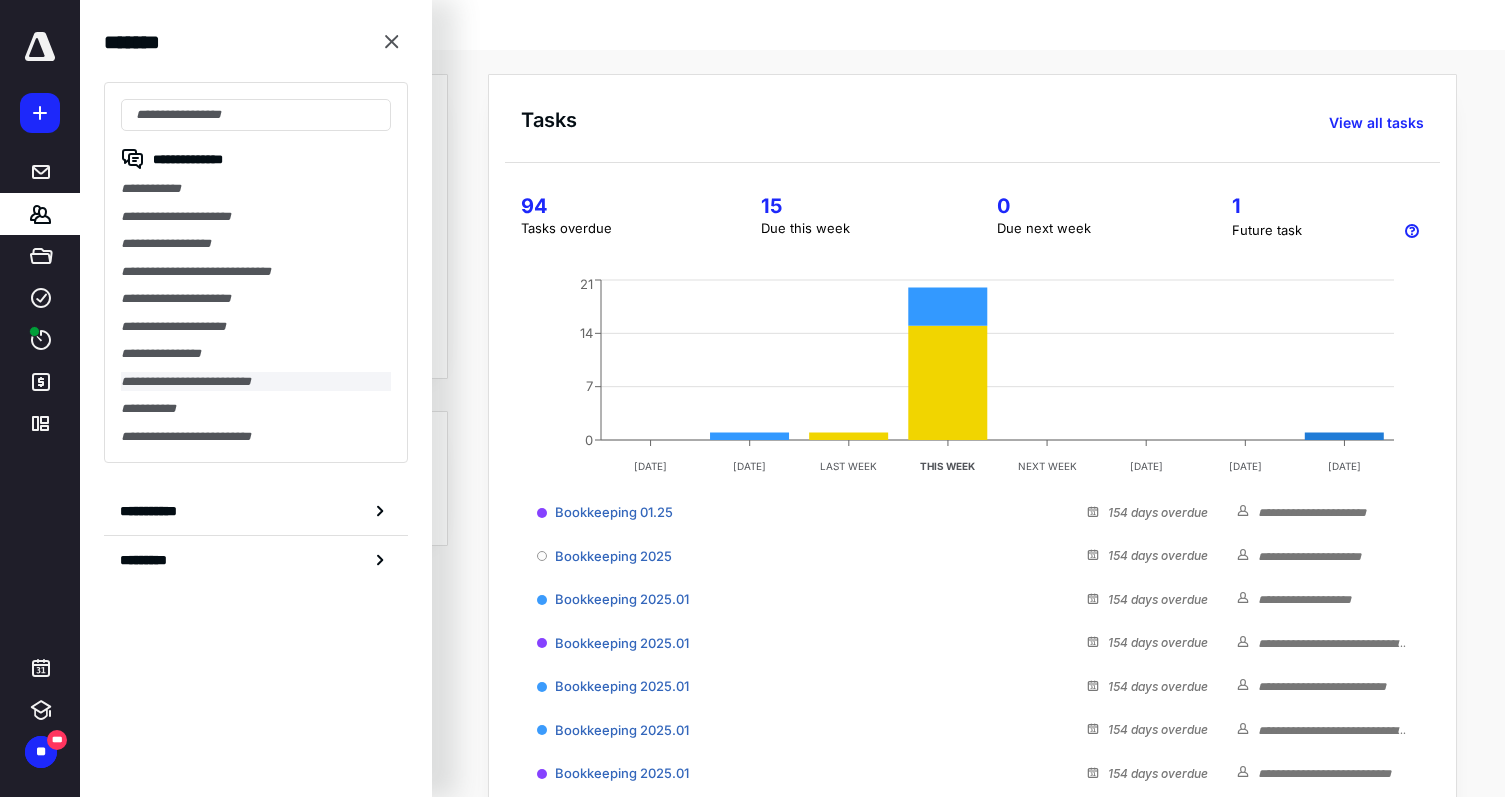 click on "**********" at bounding box center [256, 382] 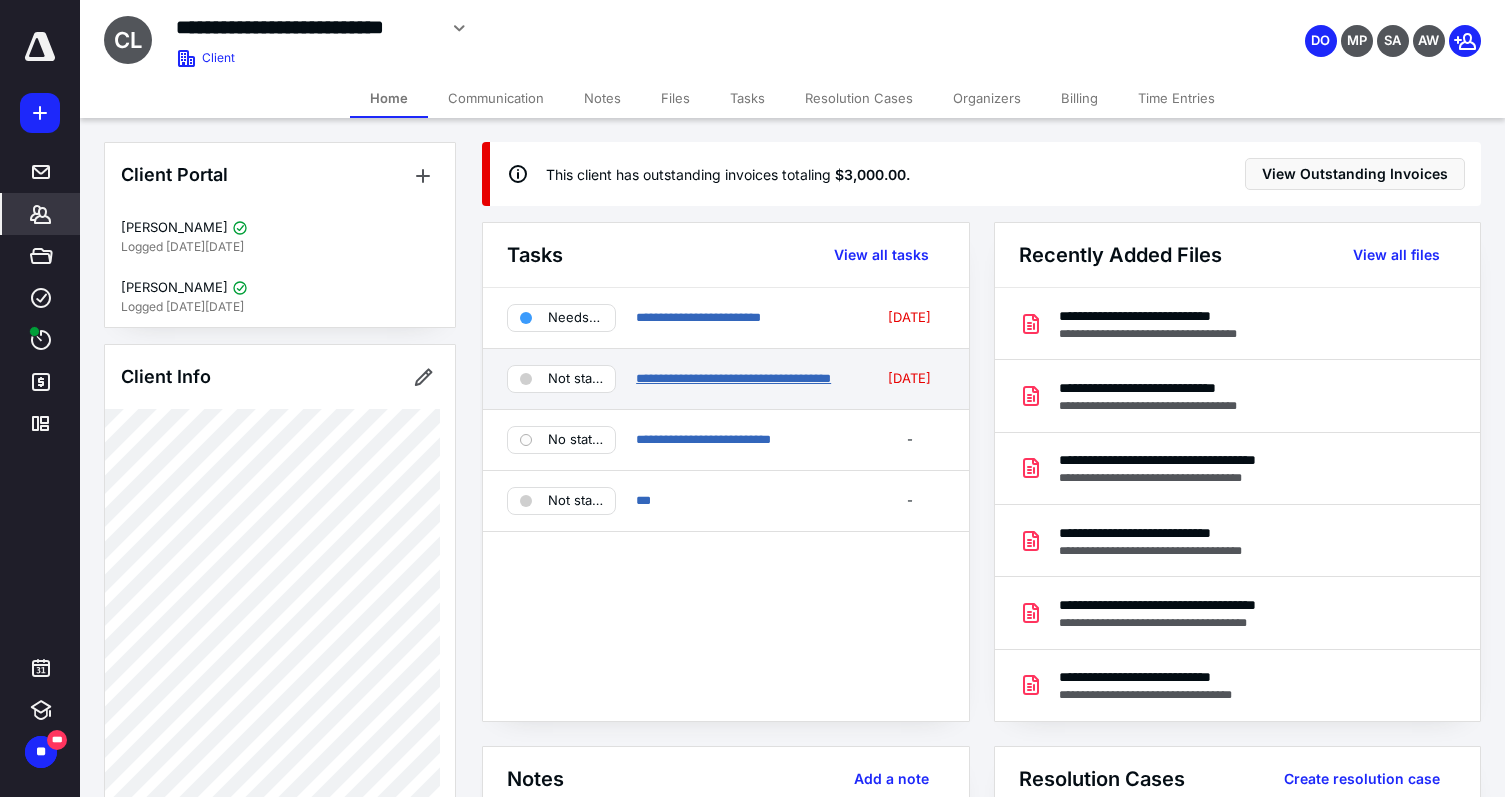 click on "**********" at bounding box center [733, 378] 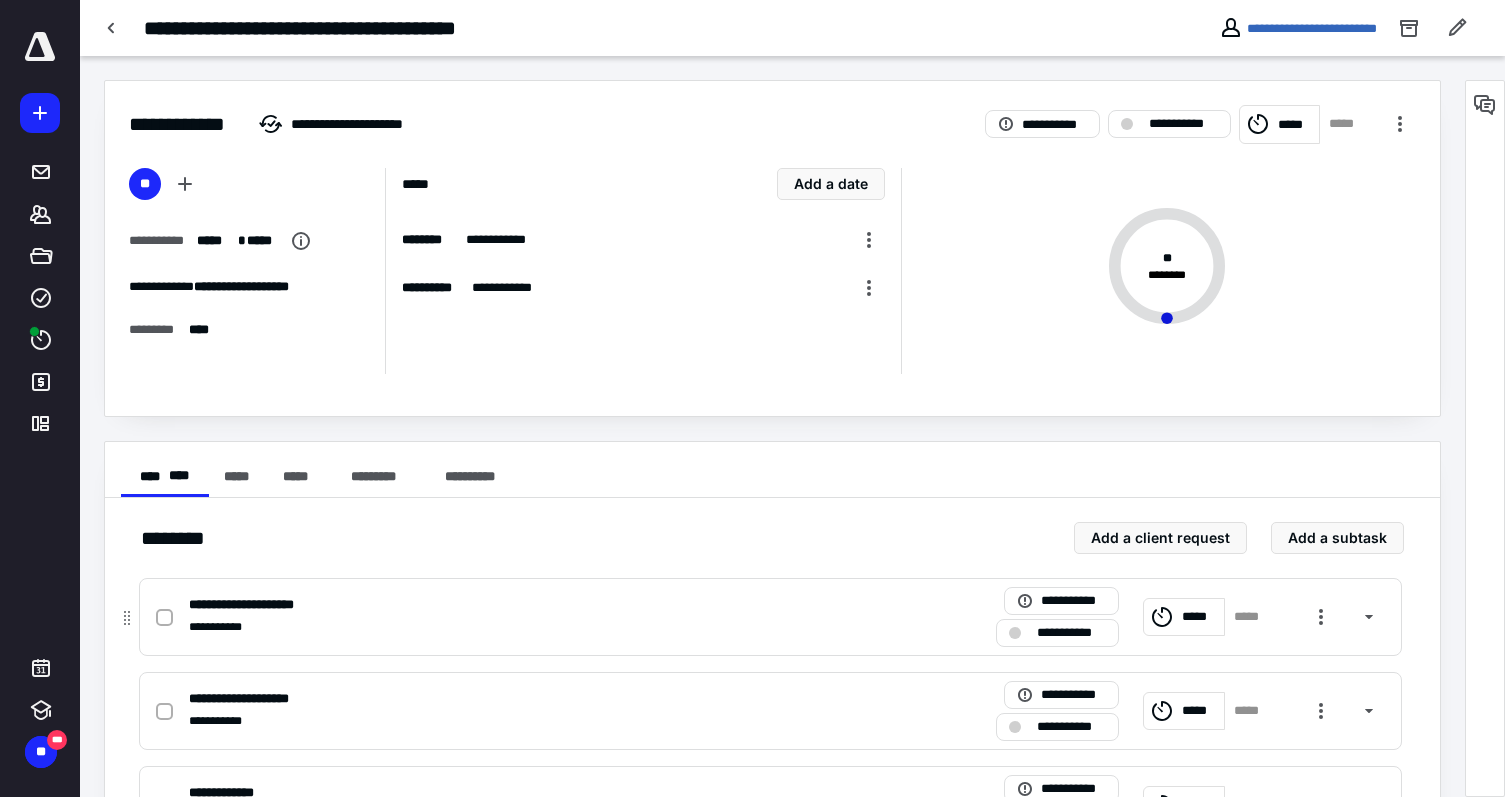 click at bounding box center [164, 618] 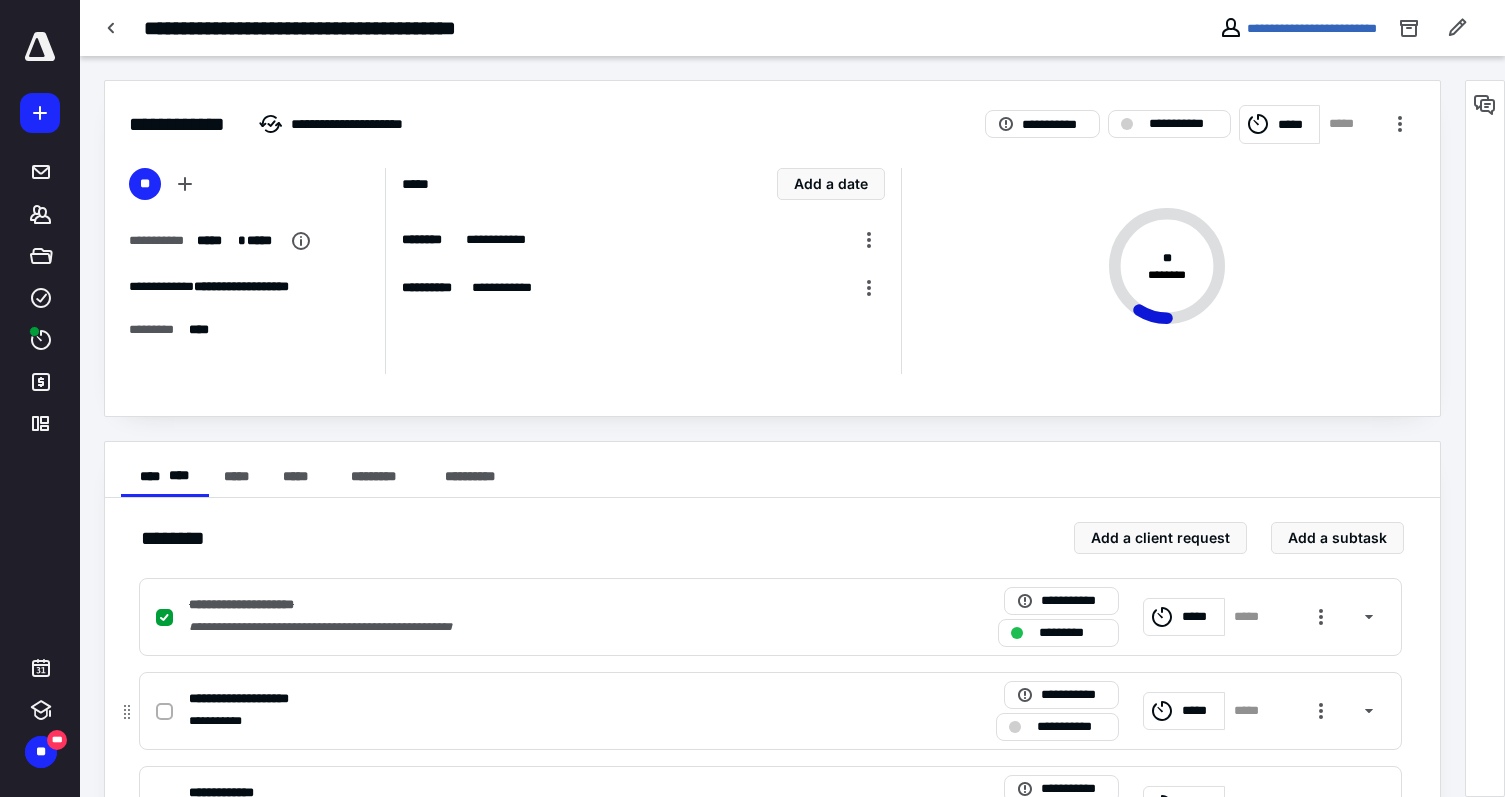 click at bounding box center [164, 712] 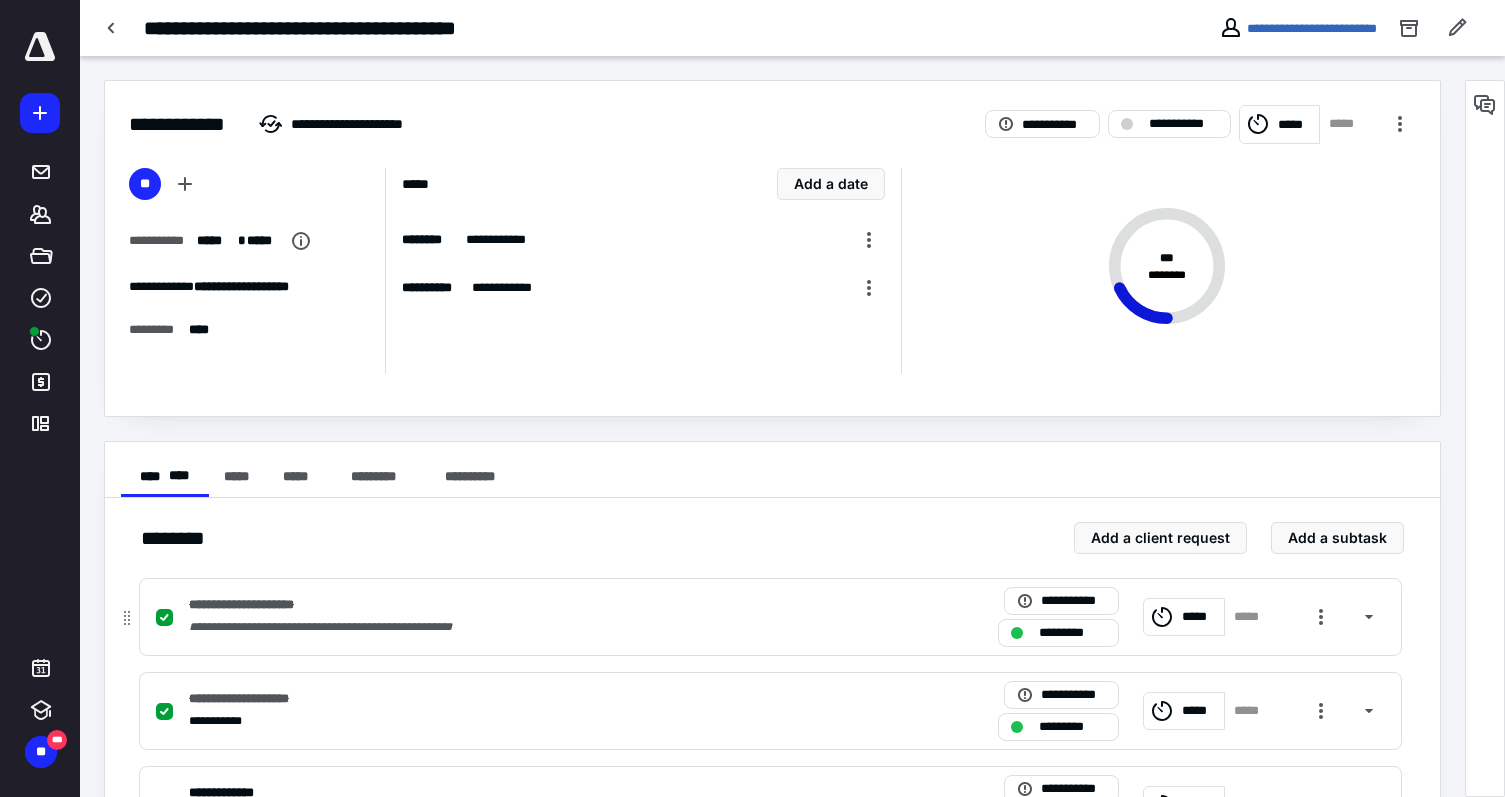 scroll, scrollTop: 200, scrollLeft: 0, axis: vertical 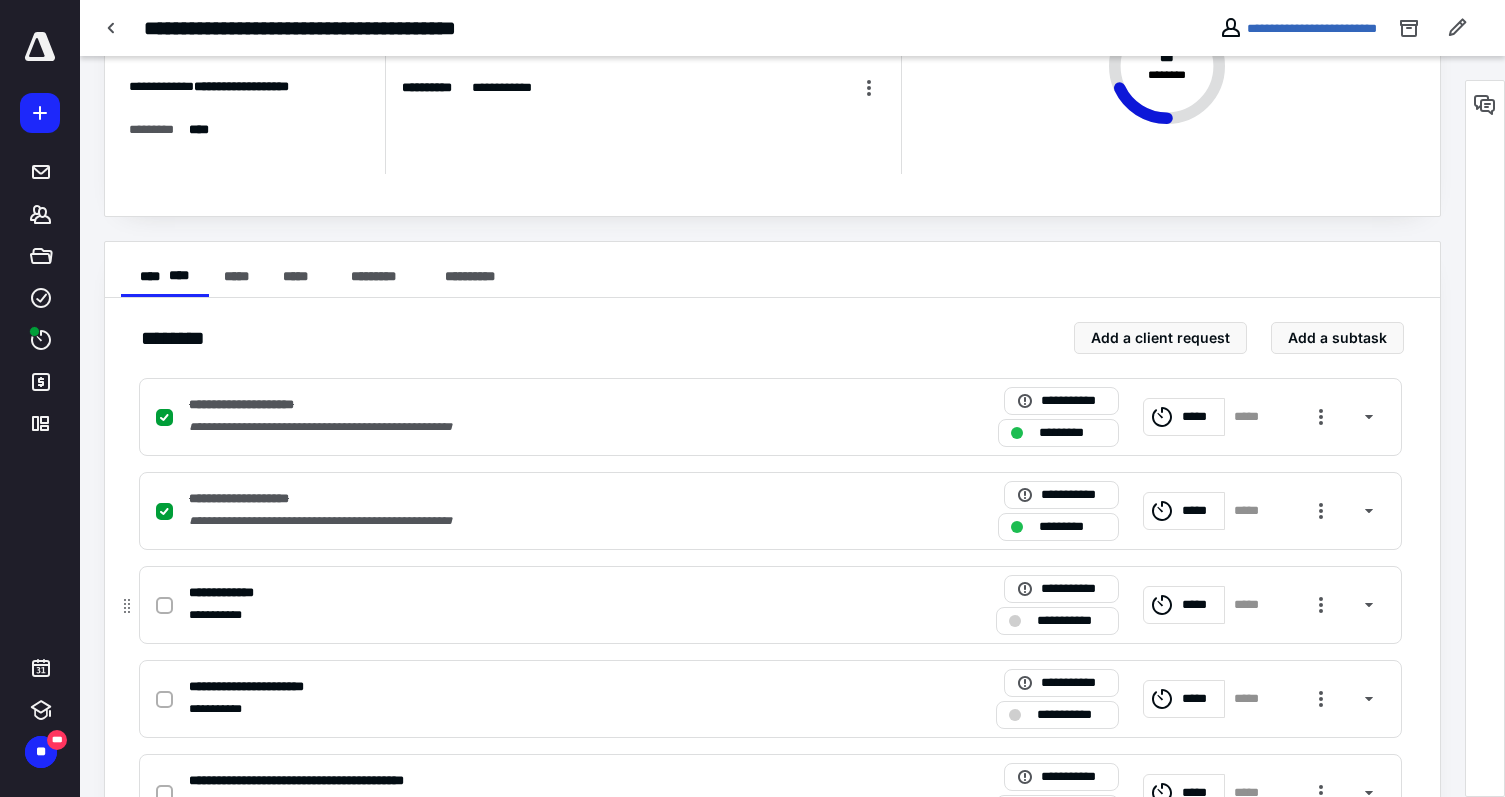 click at bounding box center (164, 606) 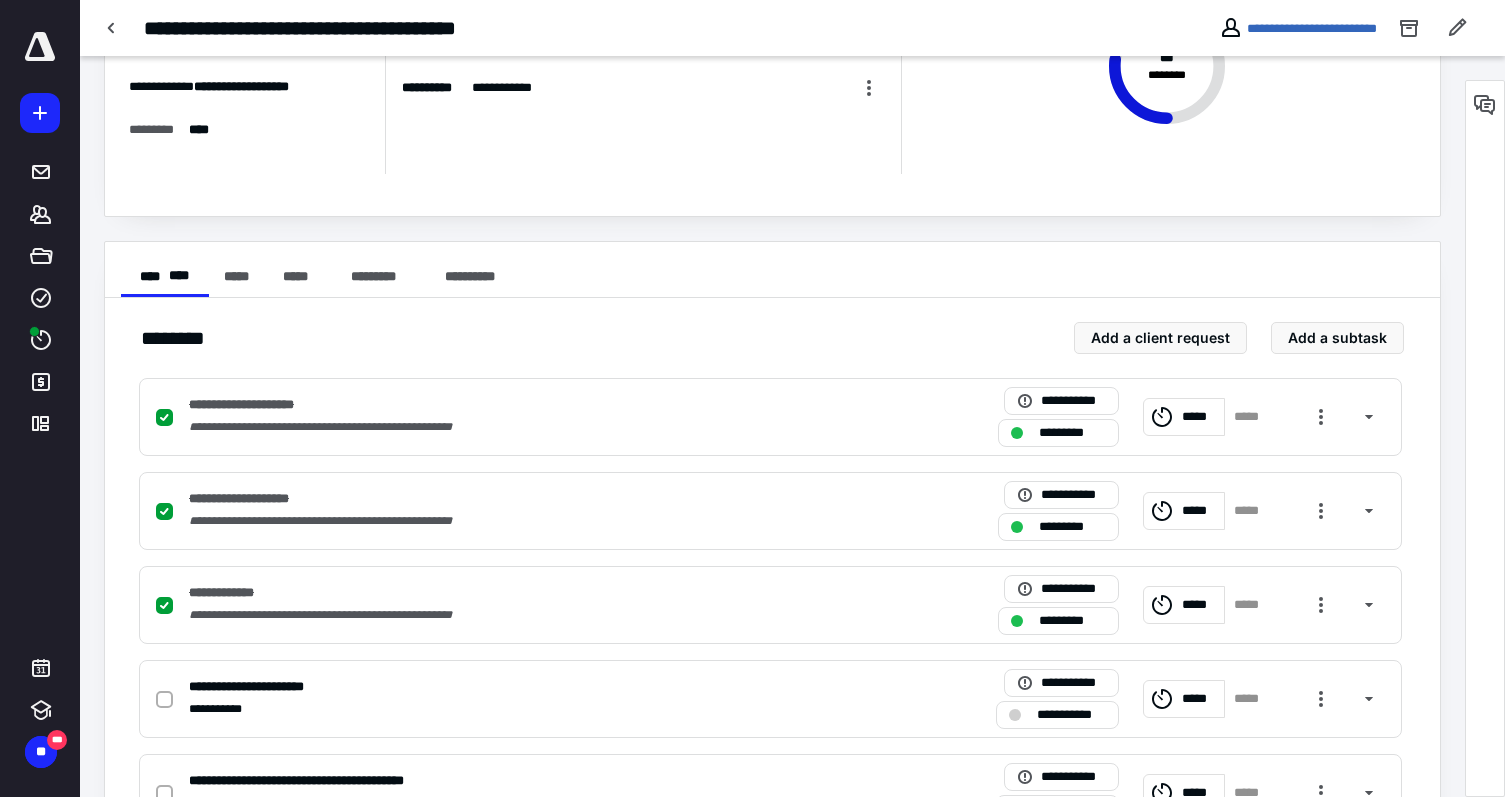 scroll, scrollTop: 0, scrollLeft: 0, axis: both 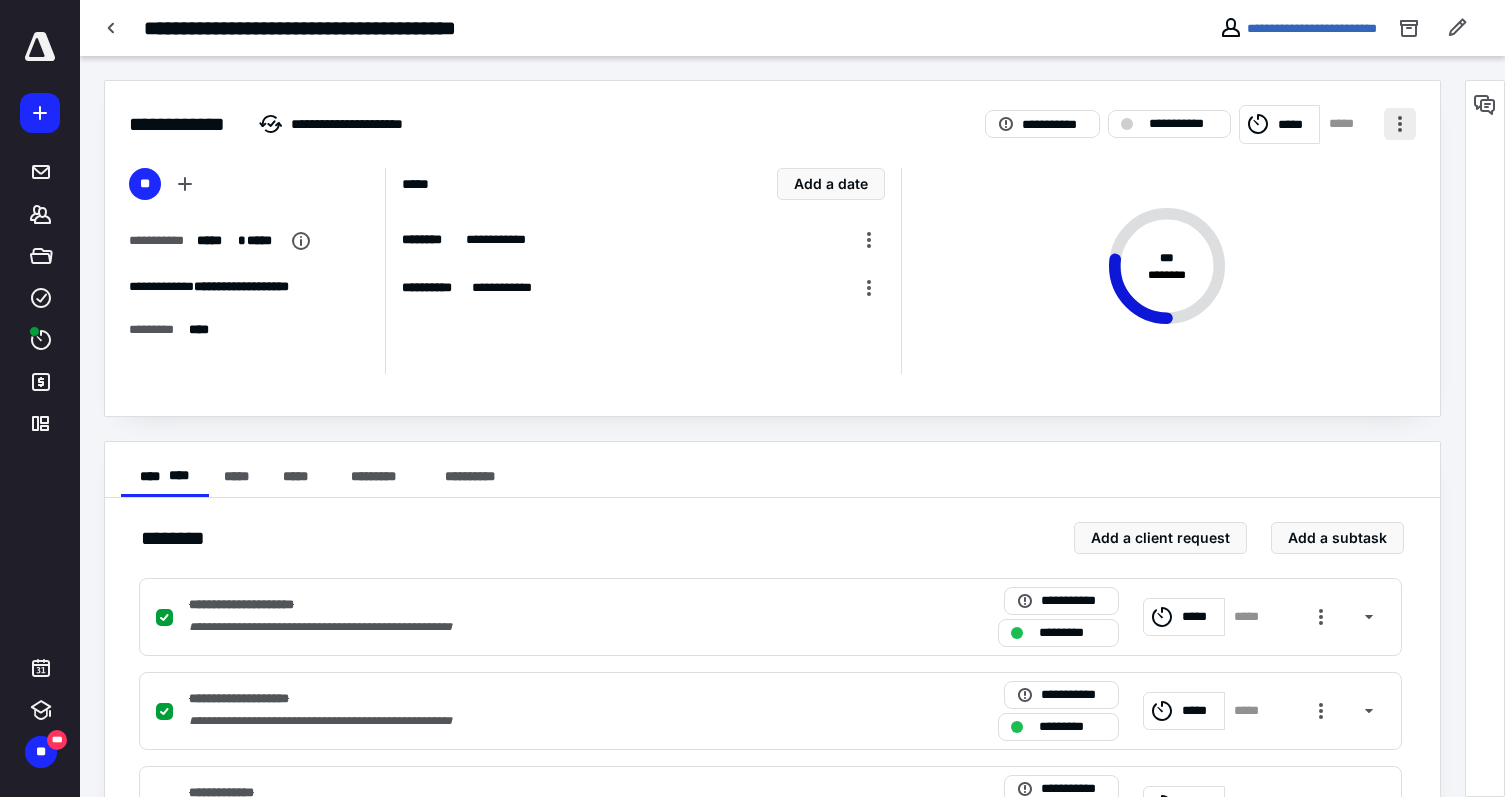 click at bounding box center (1400, 124) 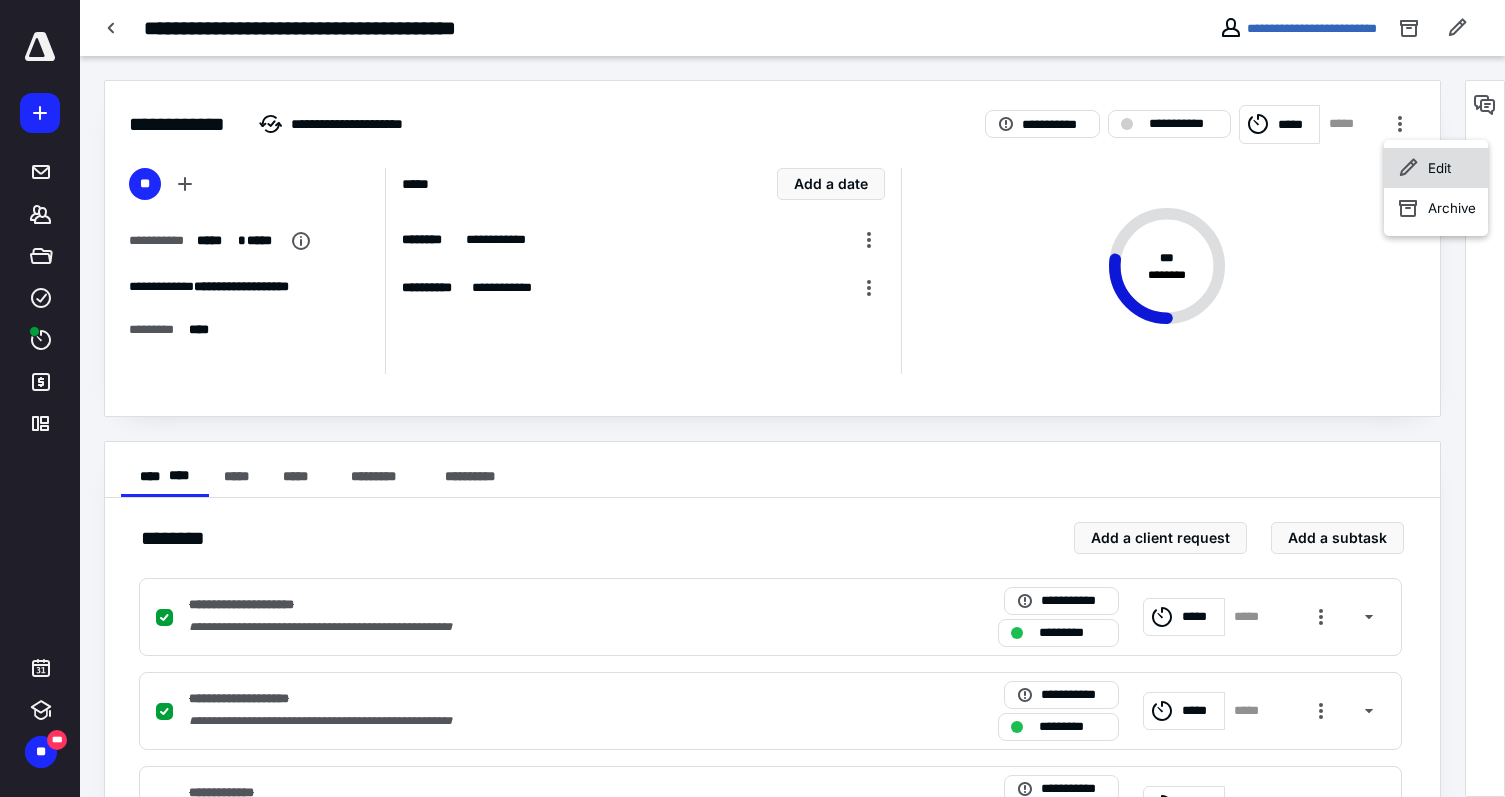 click 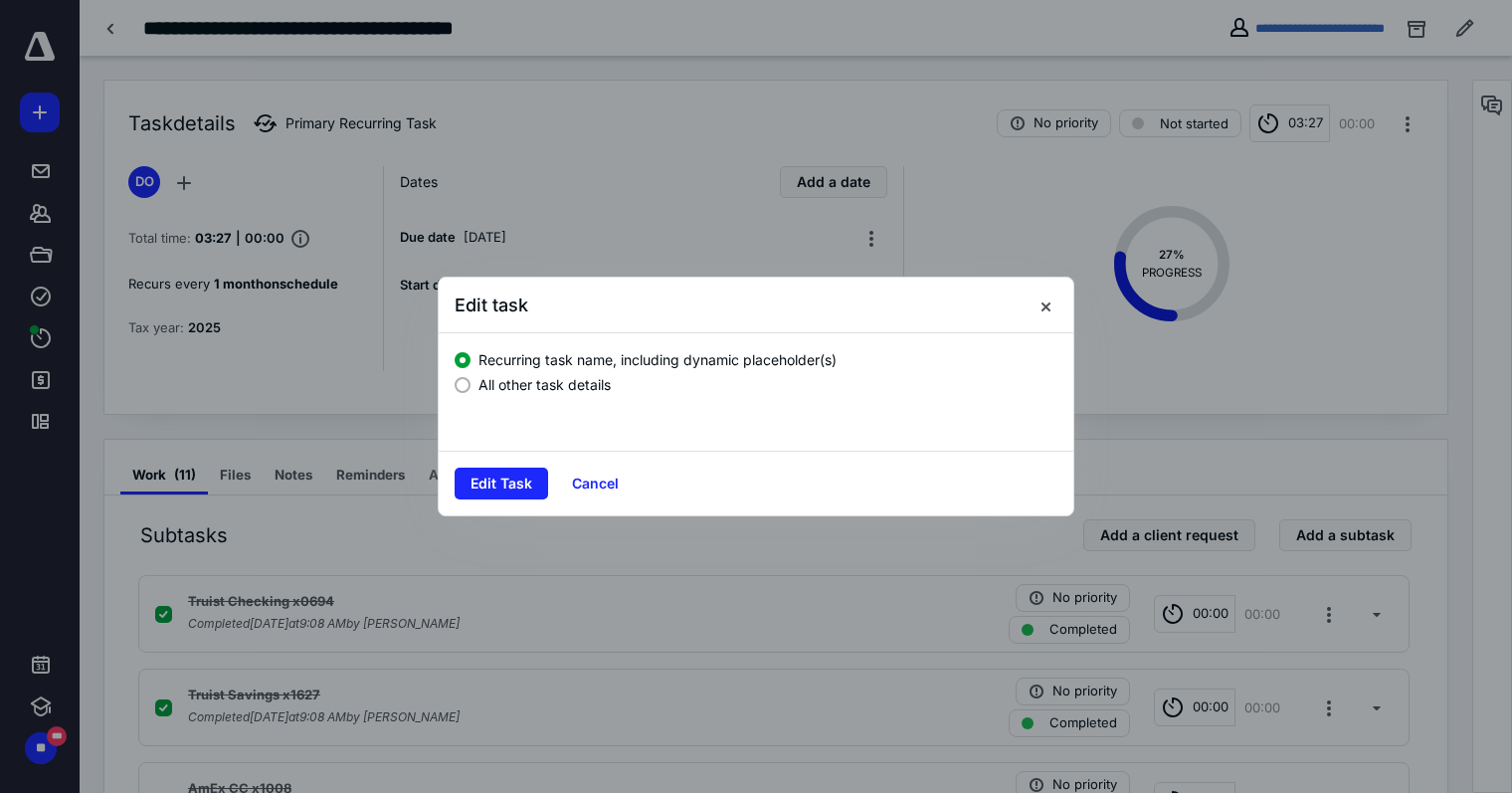 click at bounding box center (463, 385) 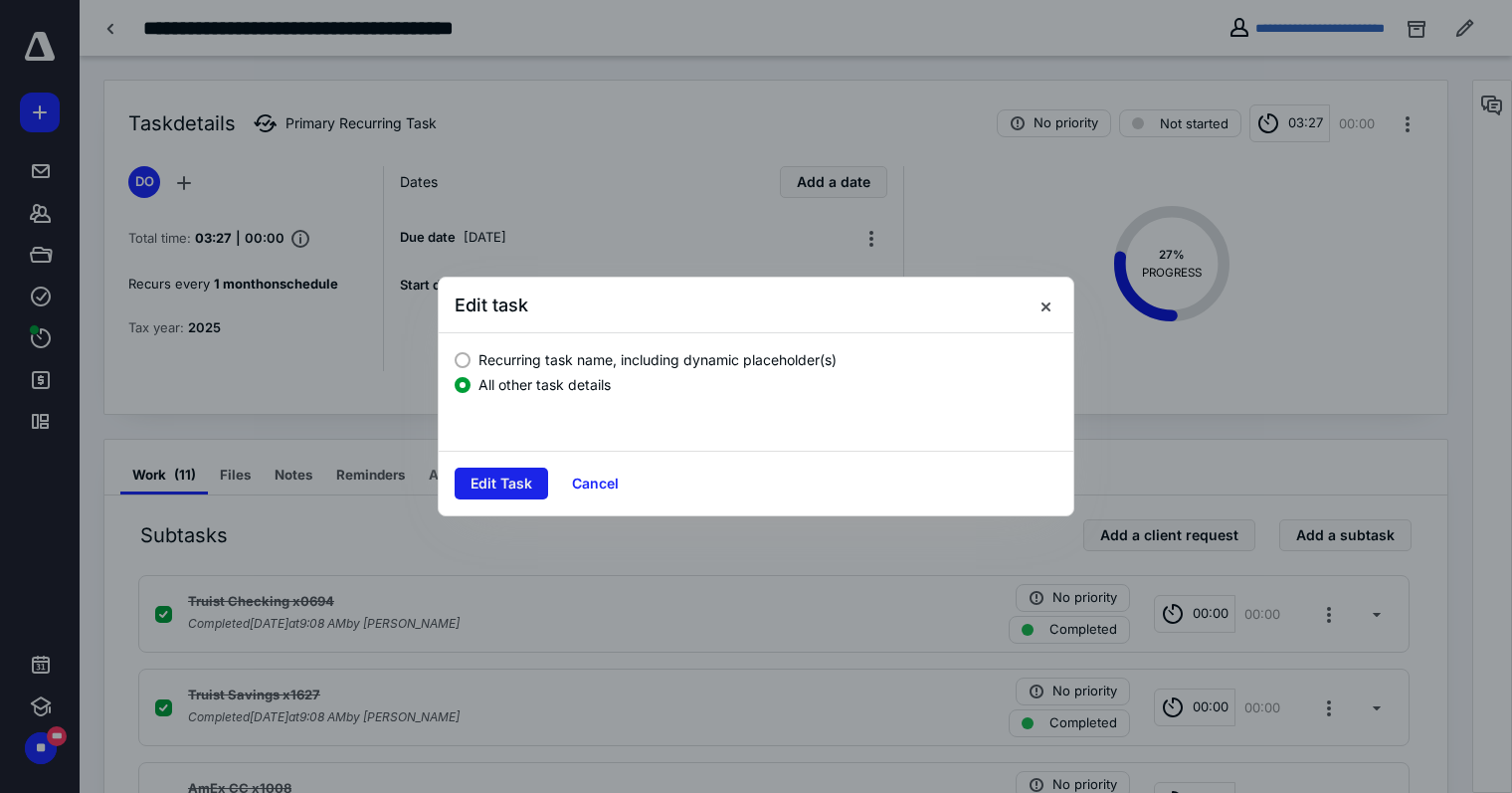 click on "Edit Task" at bounding box center [501, 484] 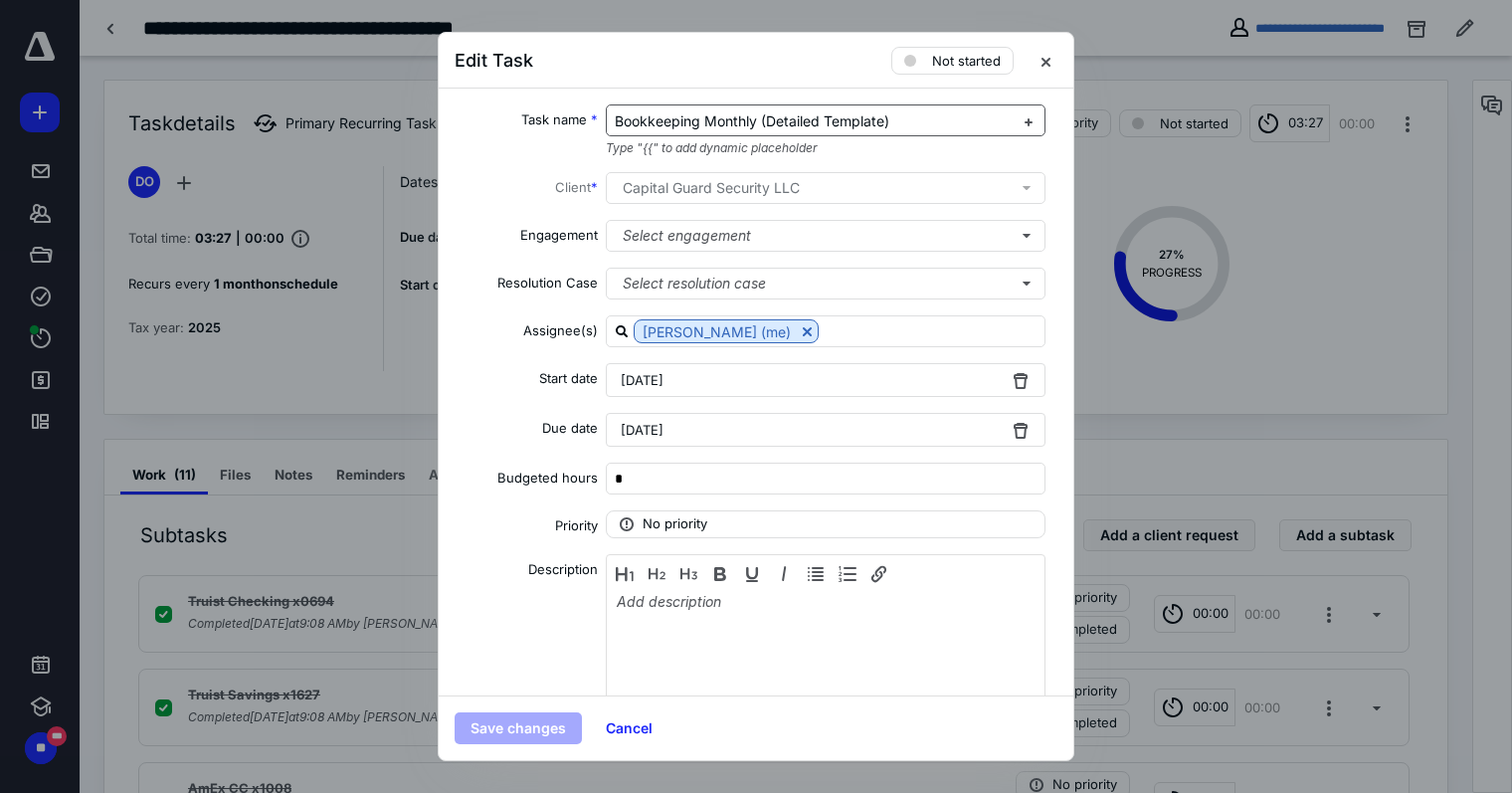 click on "Bookkeeping Monthly (Detailed Template)" at bounding box center (814, 121) 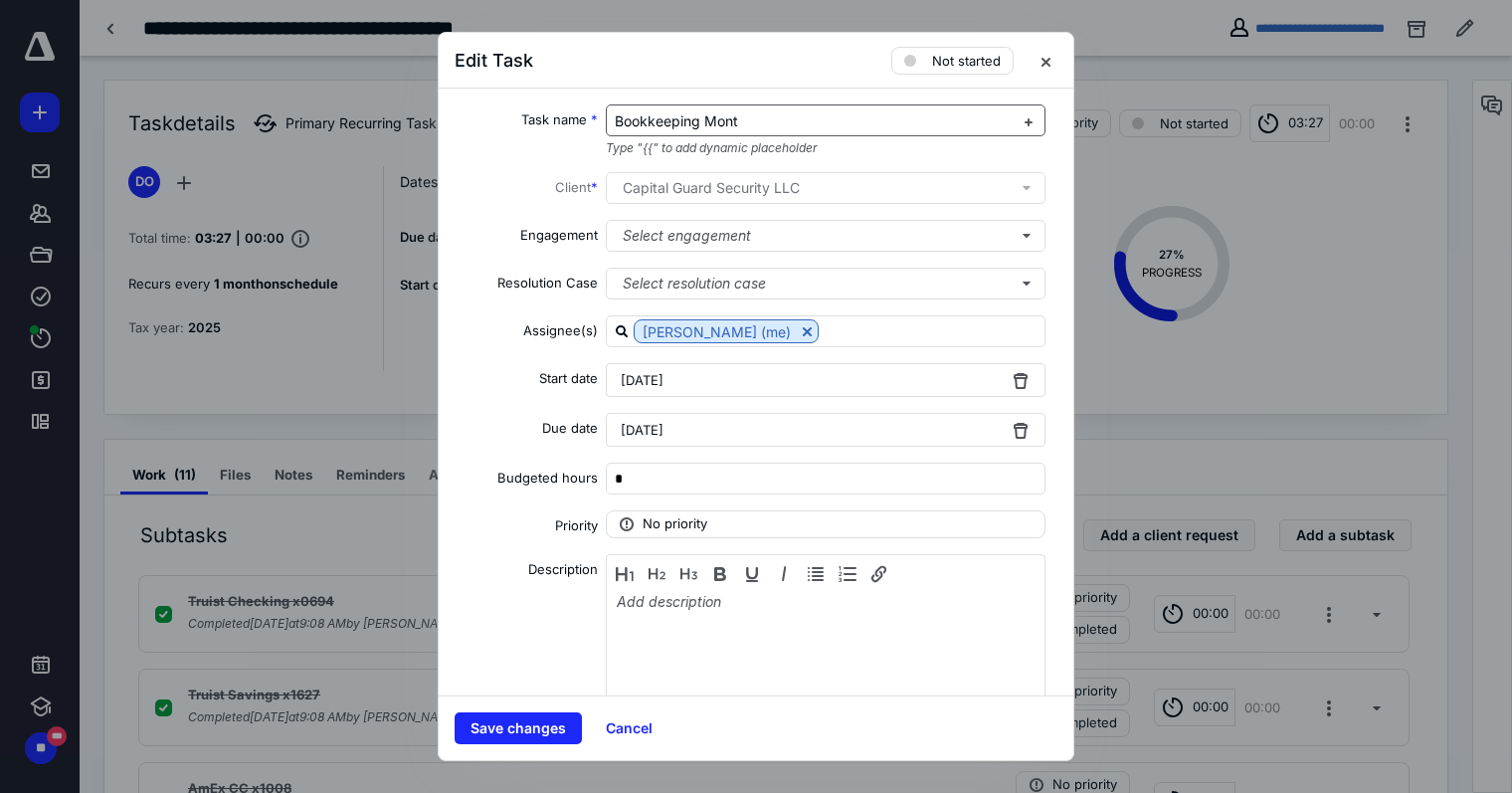 type 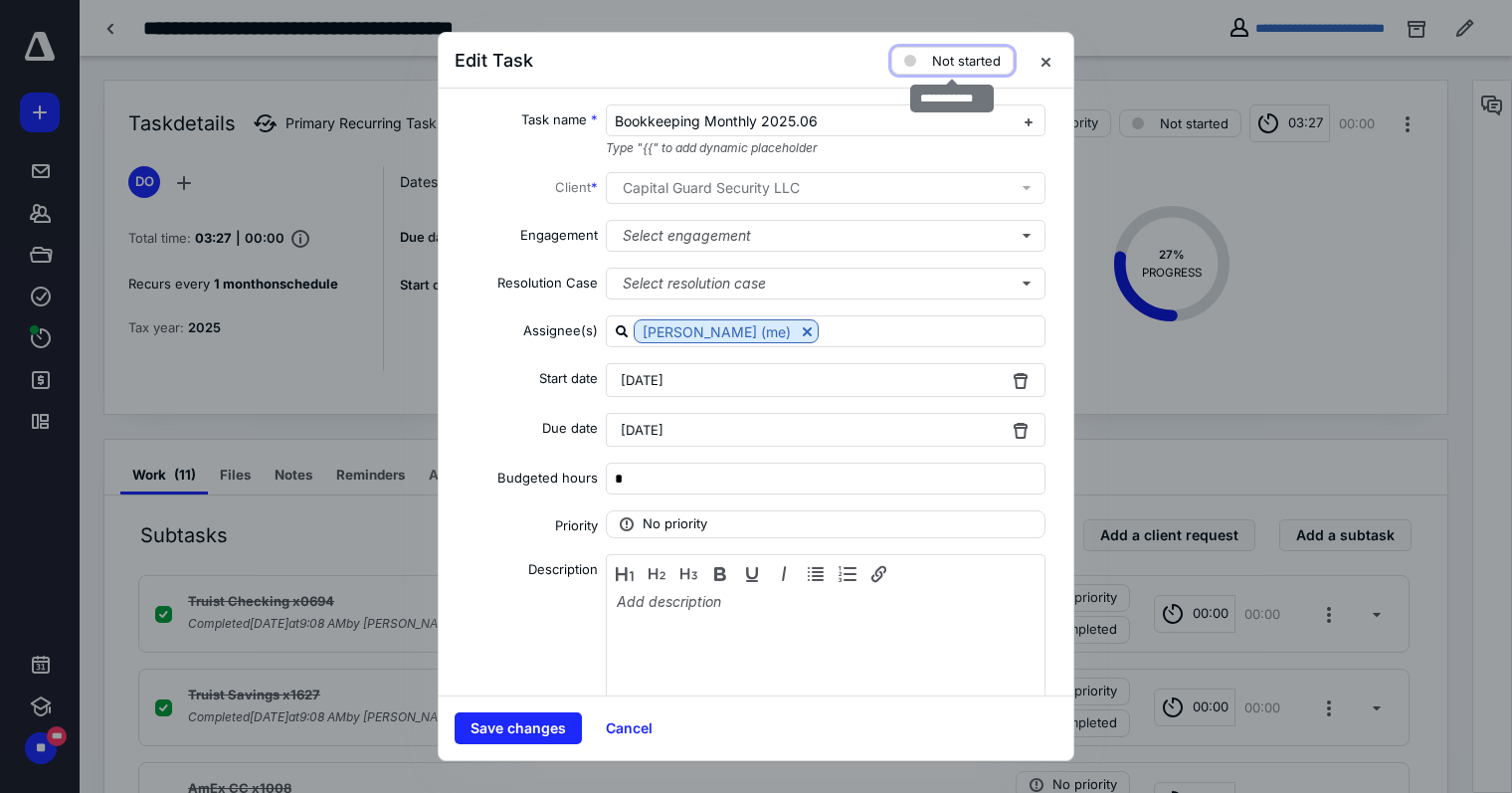click on "Not started" at bounding box center (966, 61) 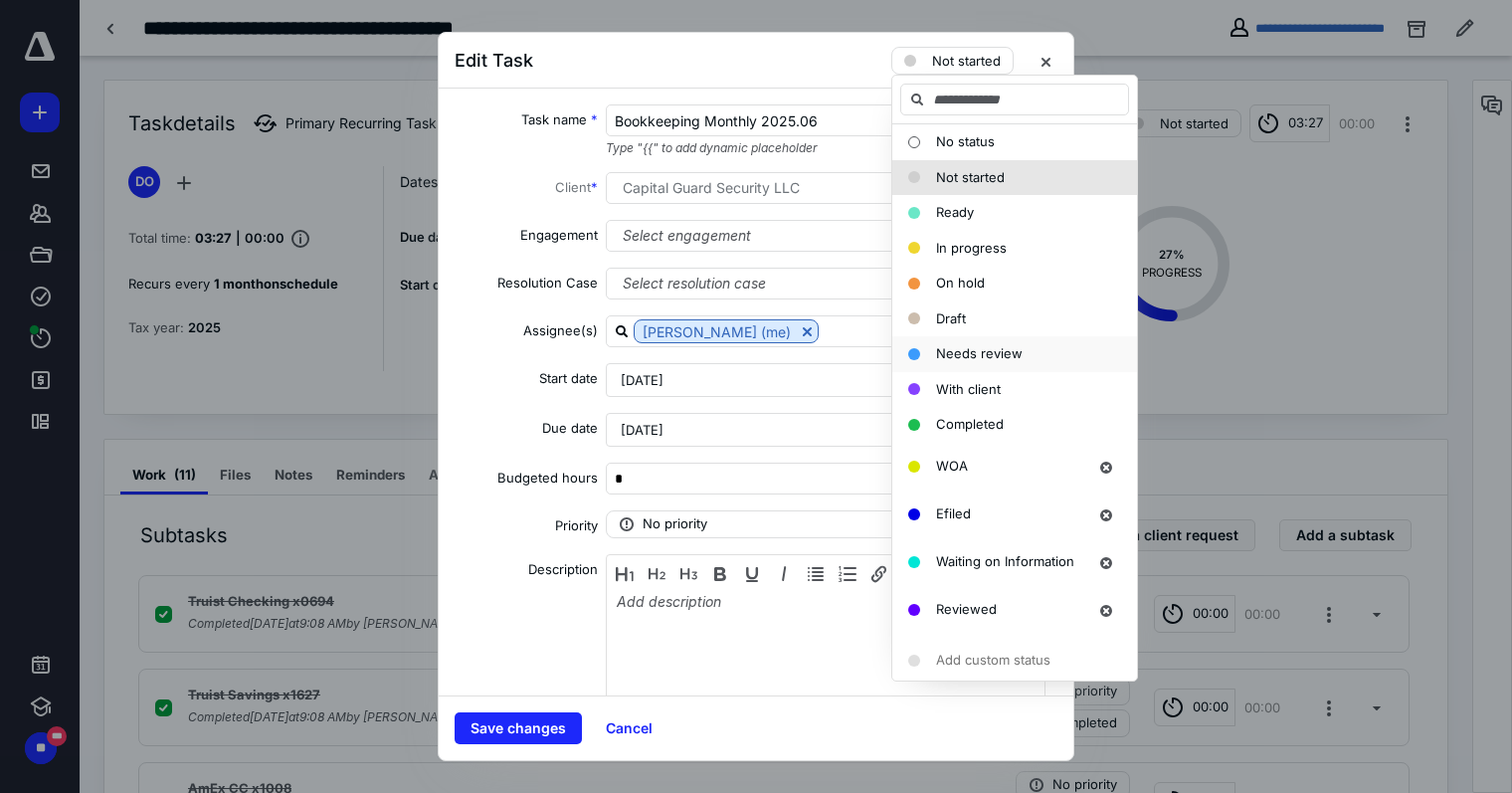 click on "Needs review" at bounding box center [979, 353] 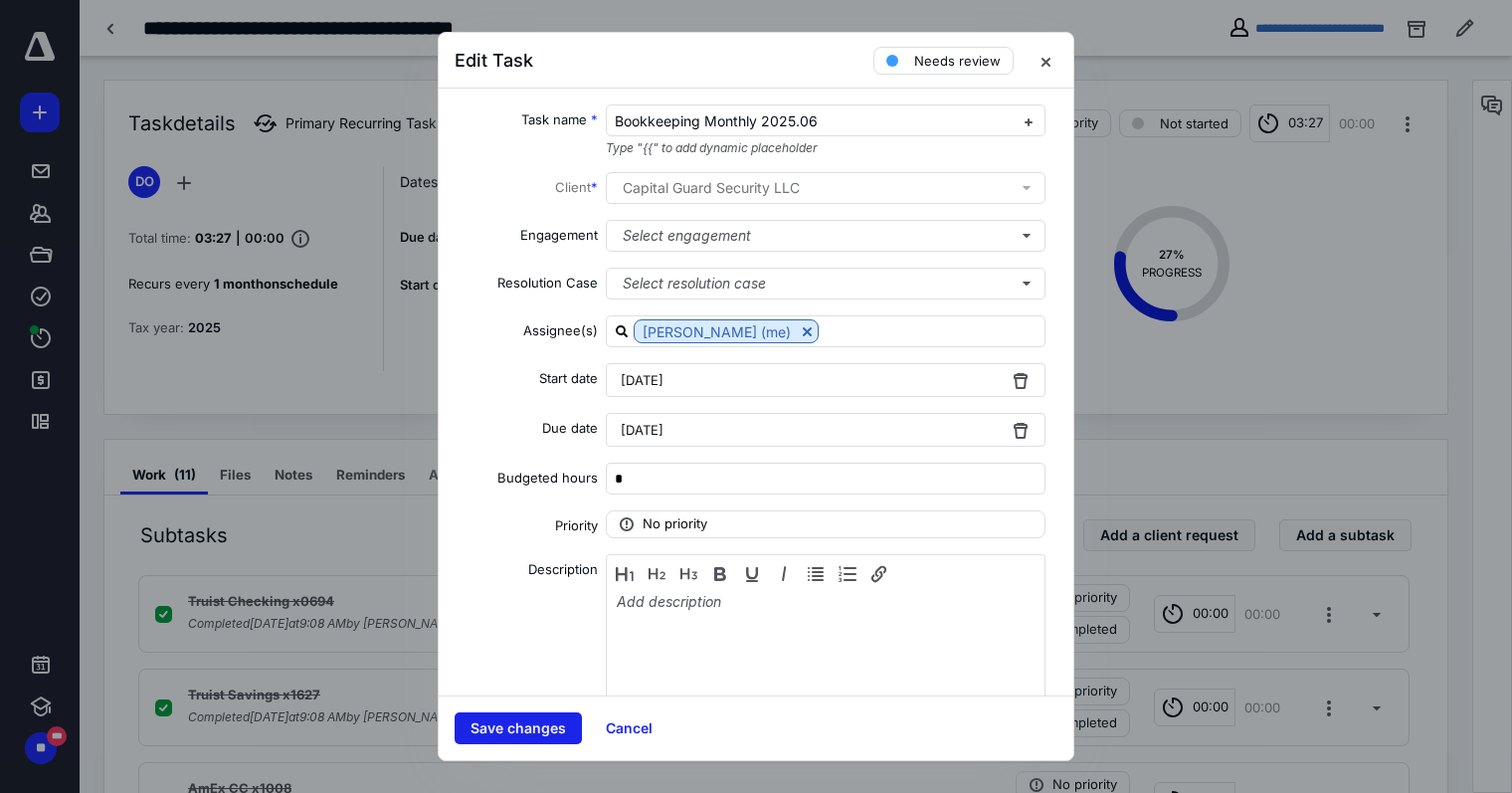 click on "Save changes" at bounding box center [518, 728] 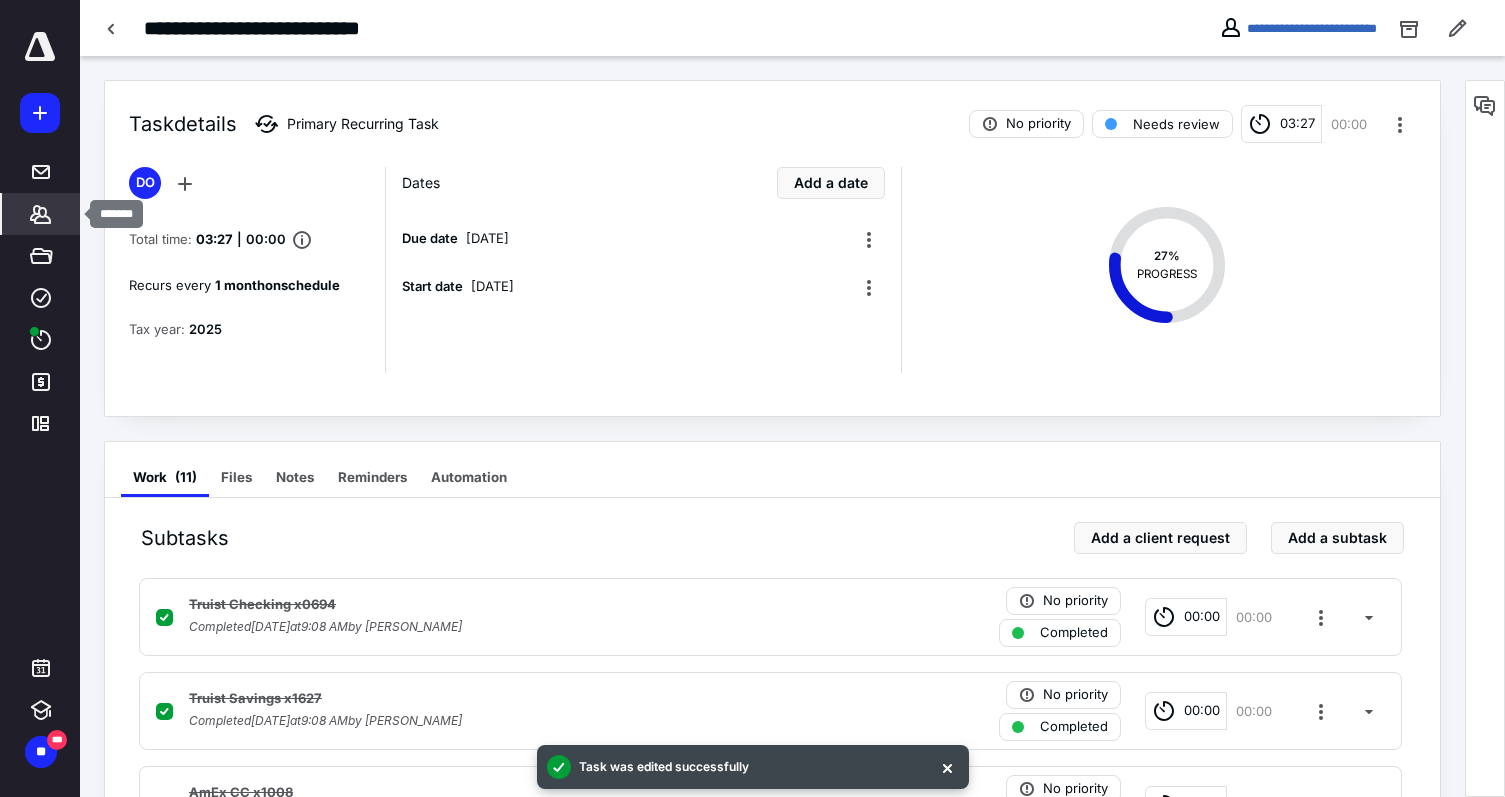 click 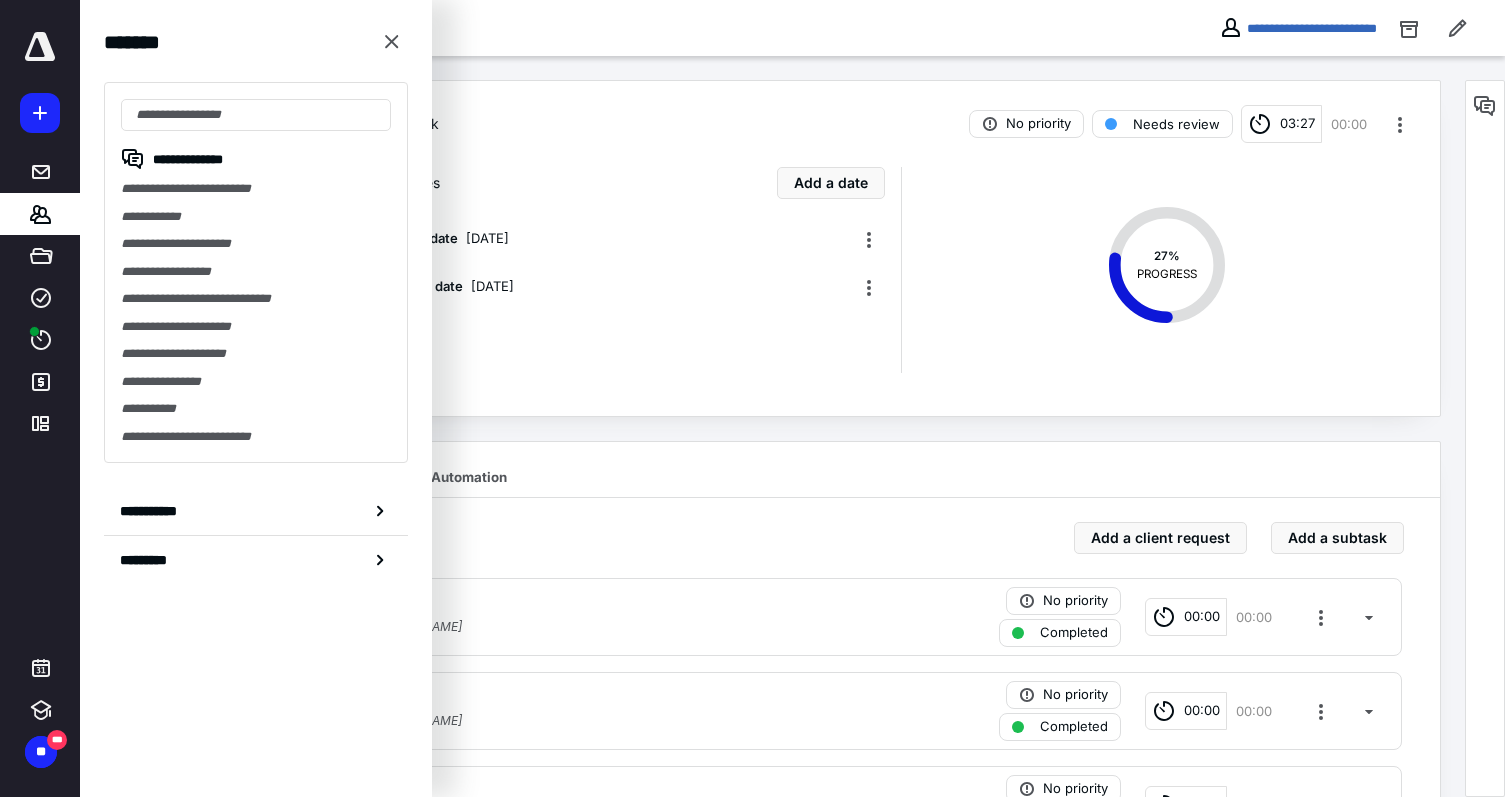 click on "**********" at bounding box center (256, 437) 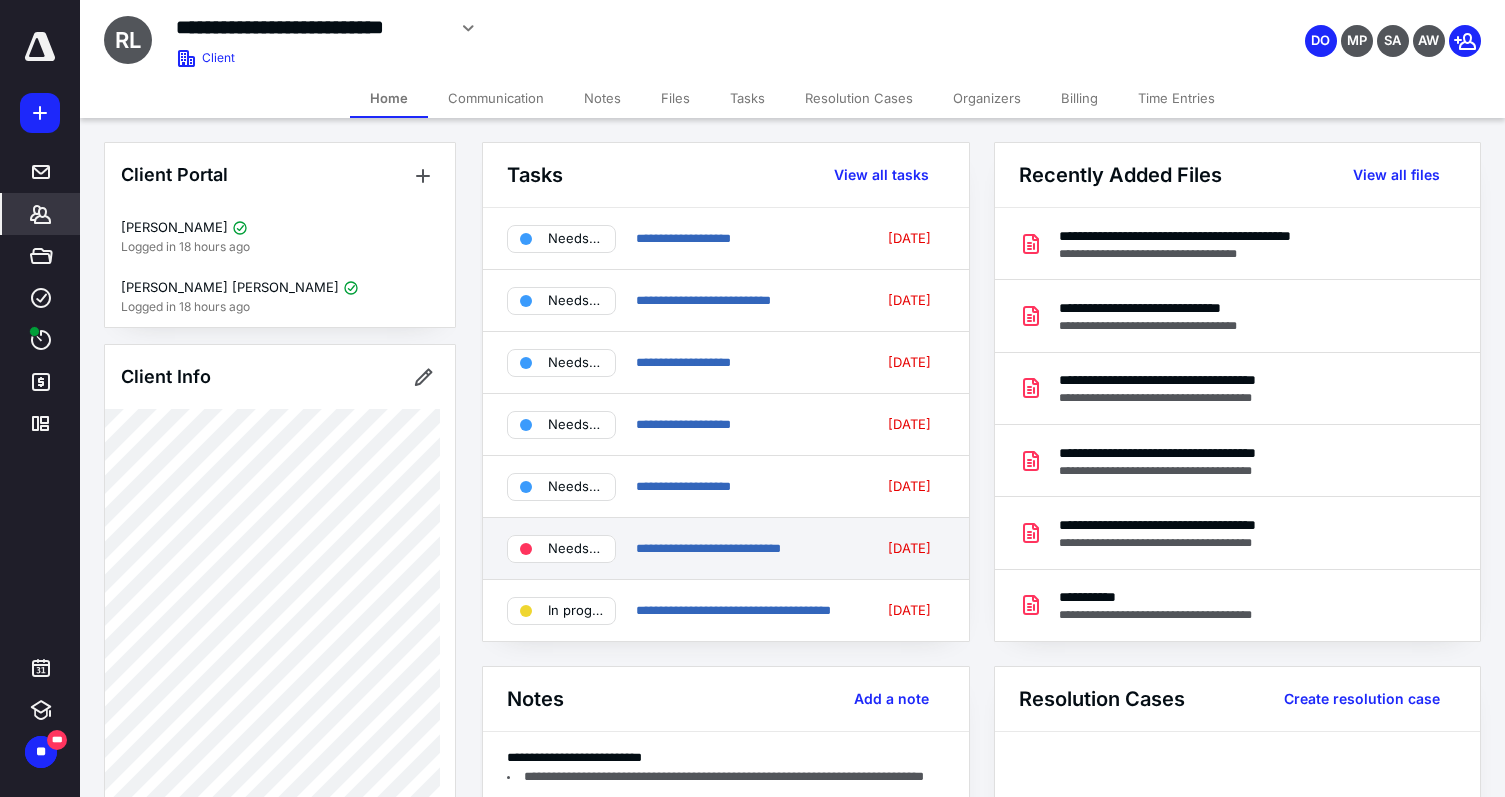 scroll, scrollTop: 200, scrollLeft: 0, axis: vertical 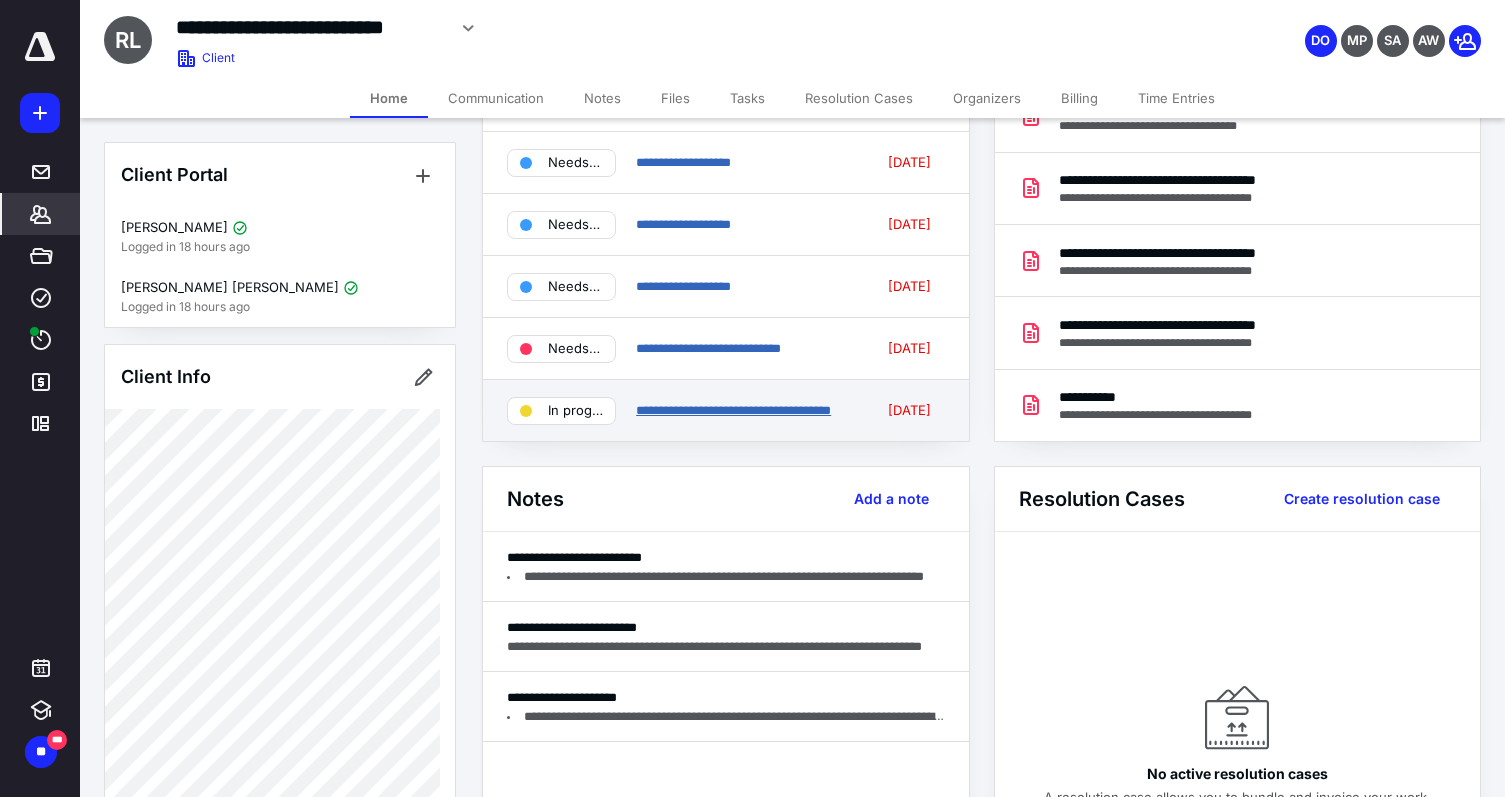 click on "**********" at bounding box center [733, 410] 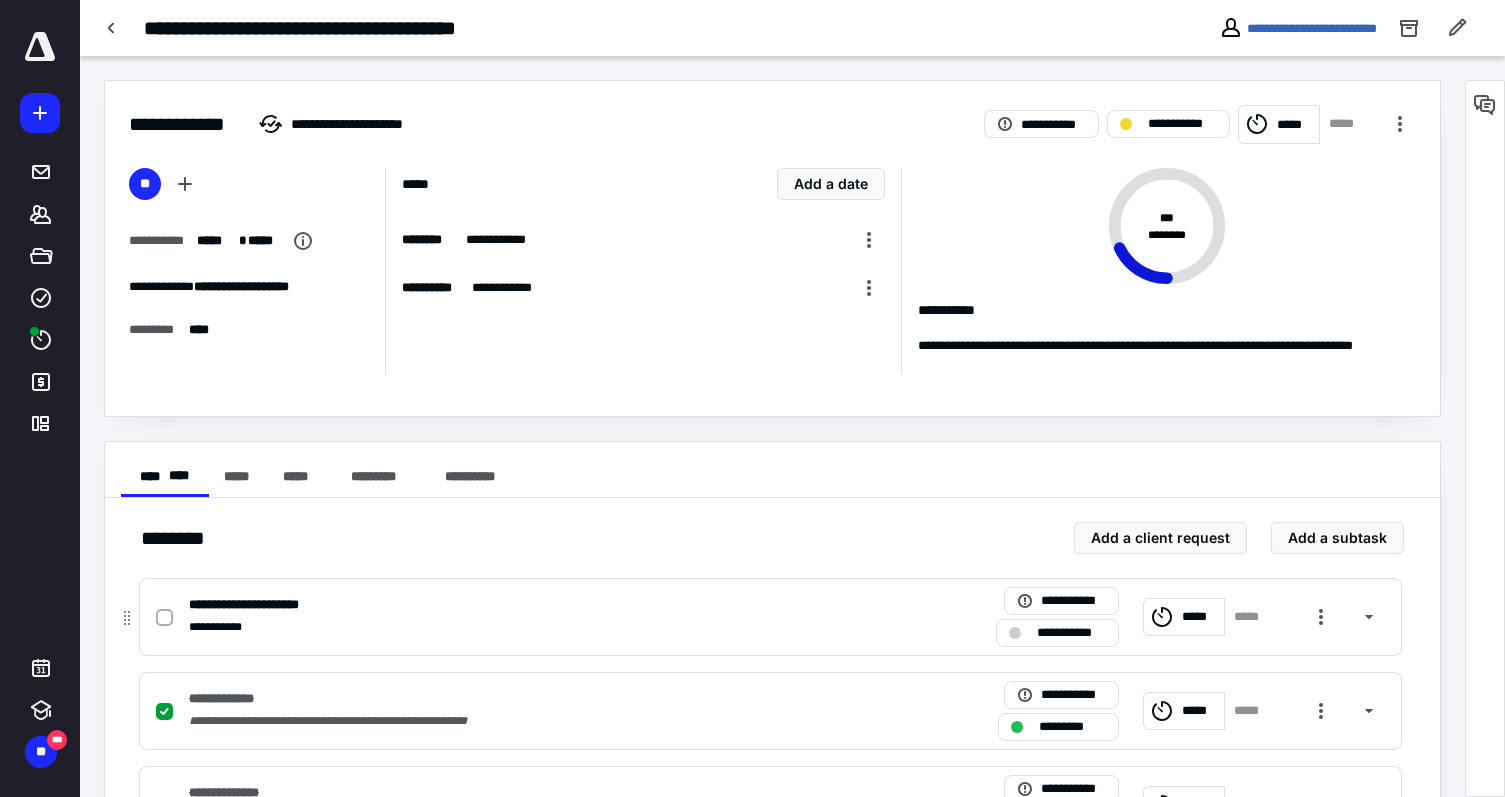 click 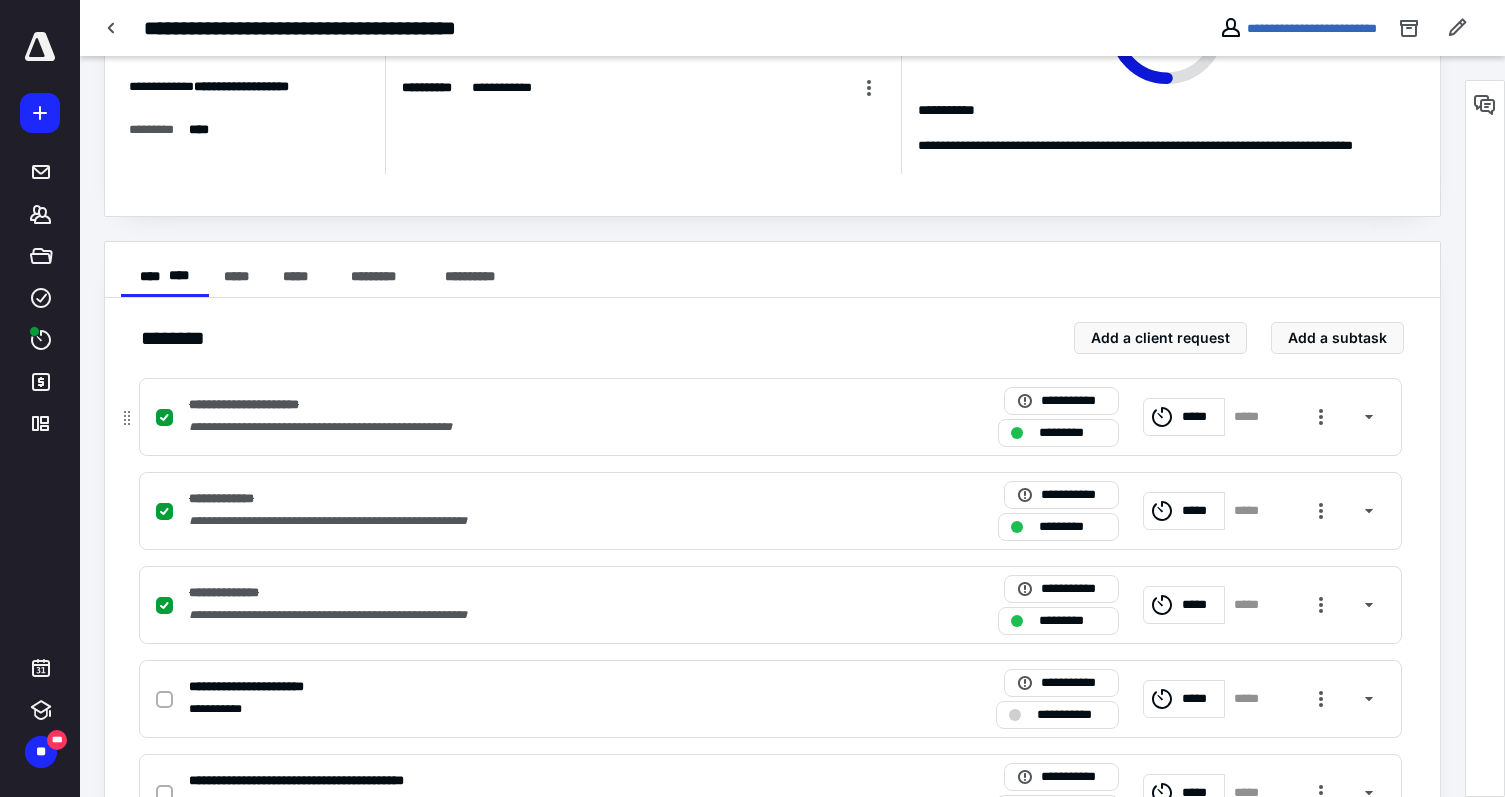 scroll, scrollTop: 0, scrollLeft: 0, axis: both 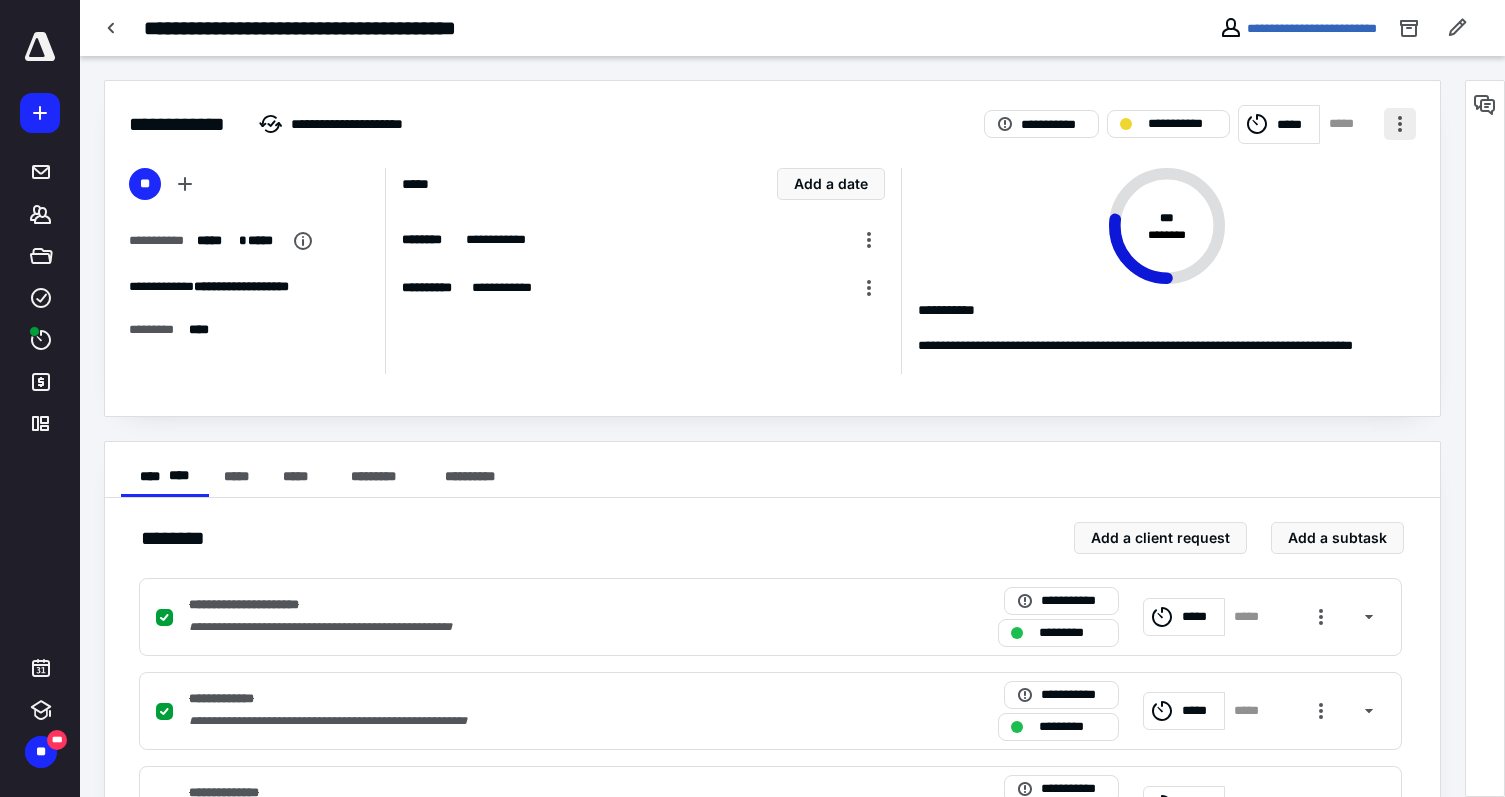 click at bounding box center [1400, 124] 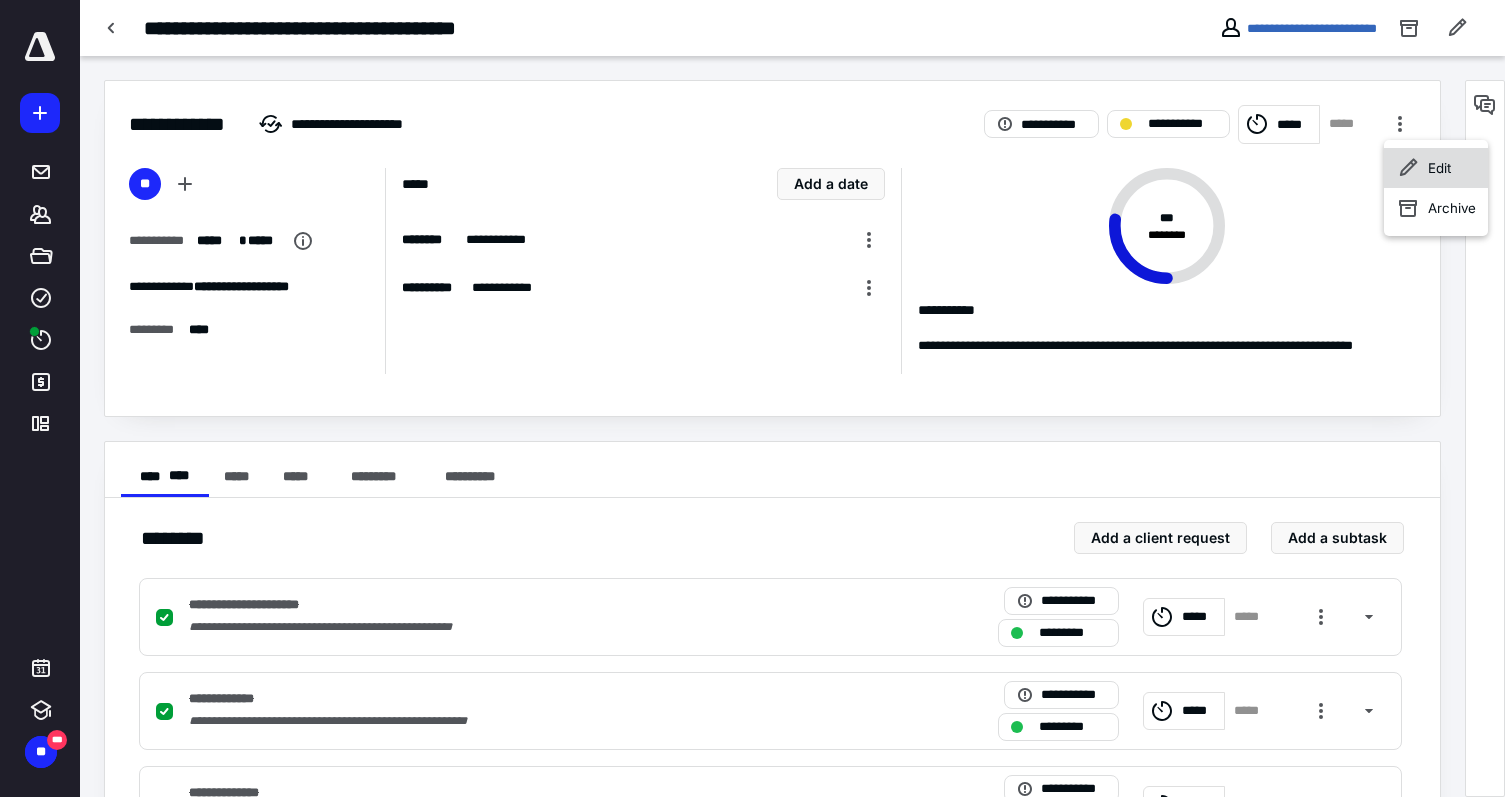 click on "Edit" at bounding box center [1436, 168] 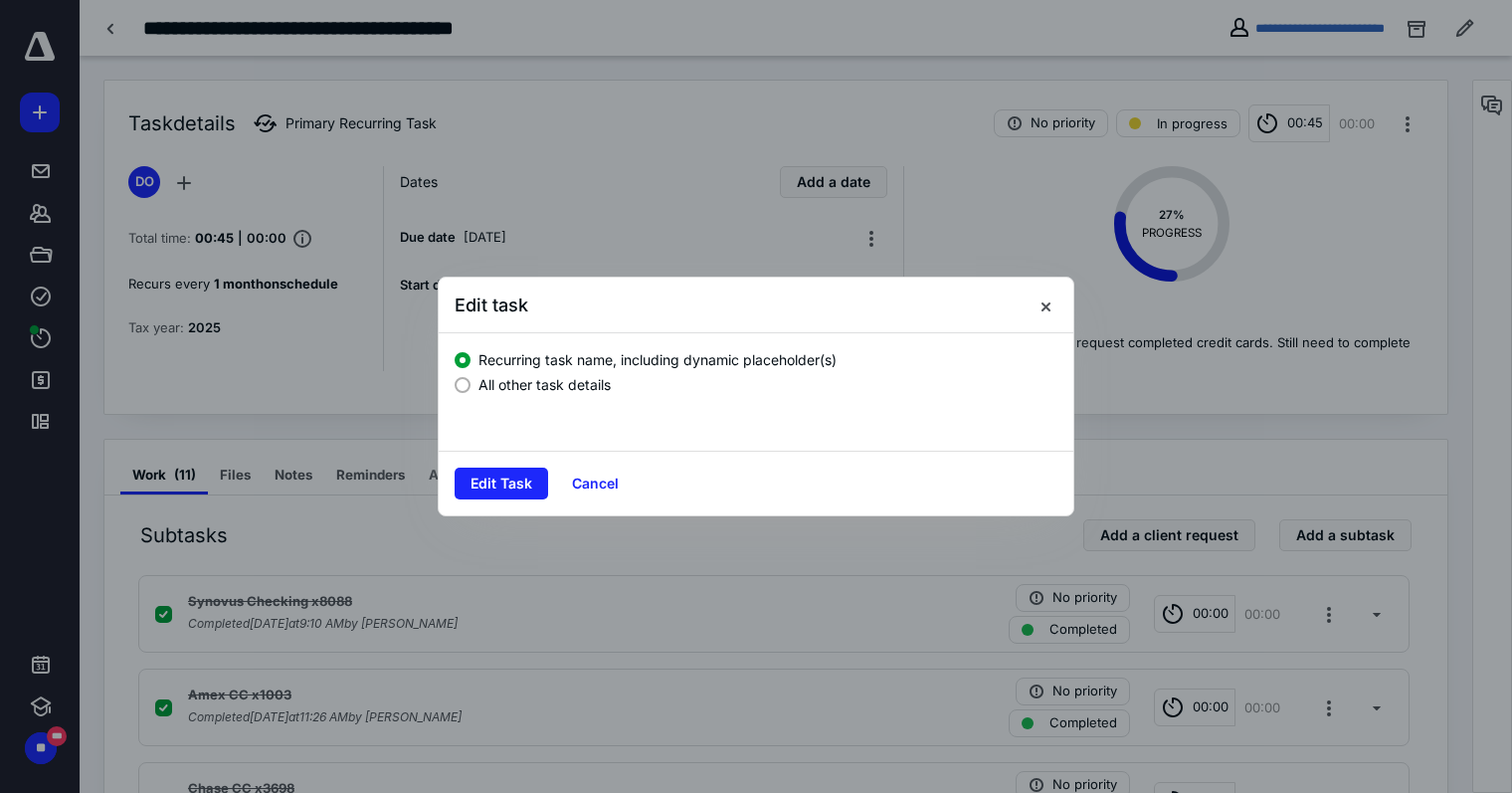 click at bounding box center (463, 385) 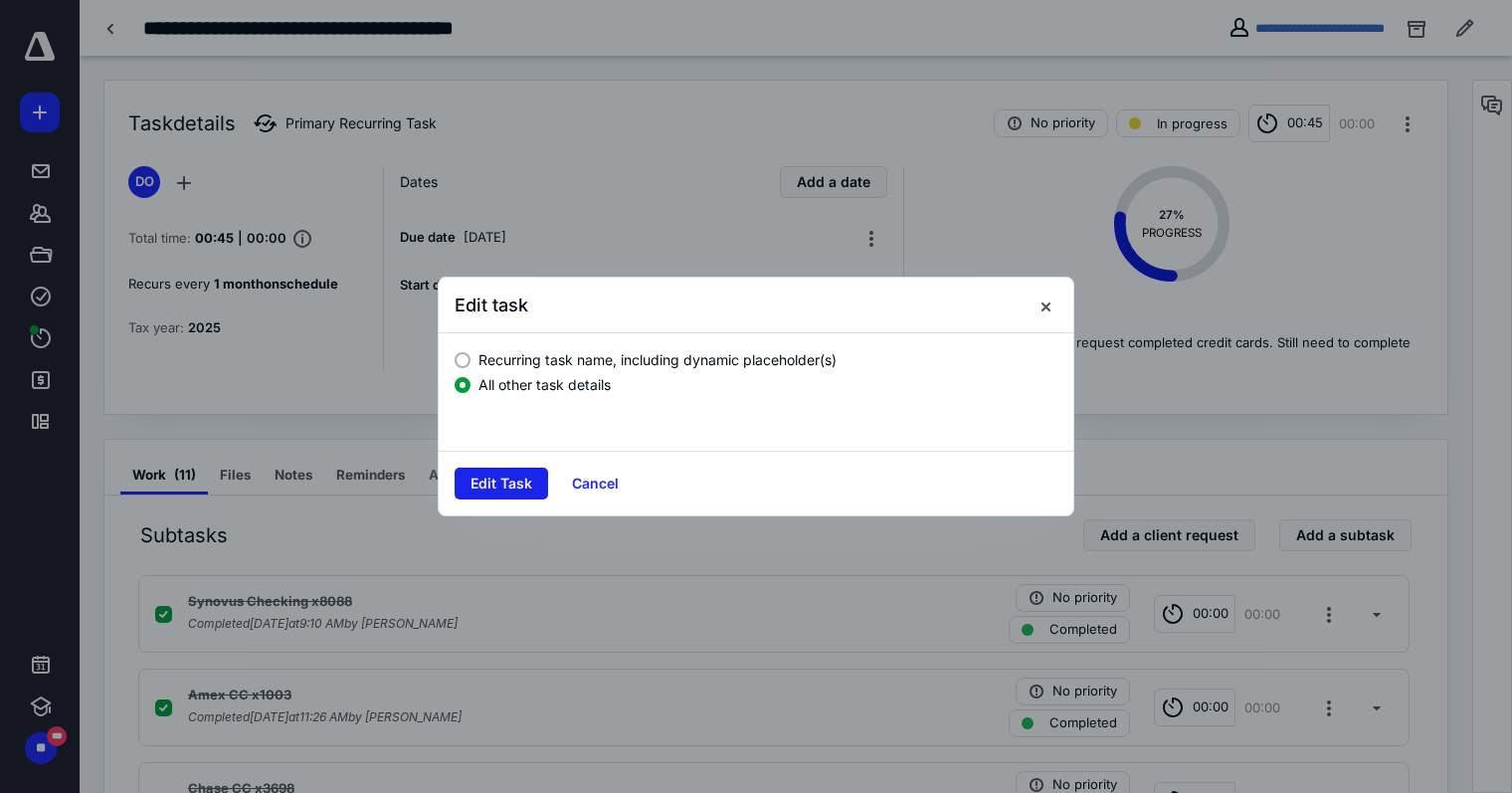 click on "Edit Task" at bounding box center (501, 484) 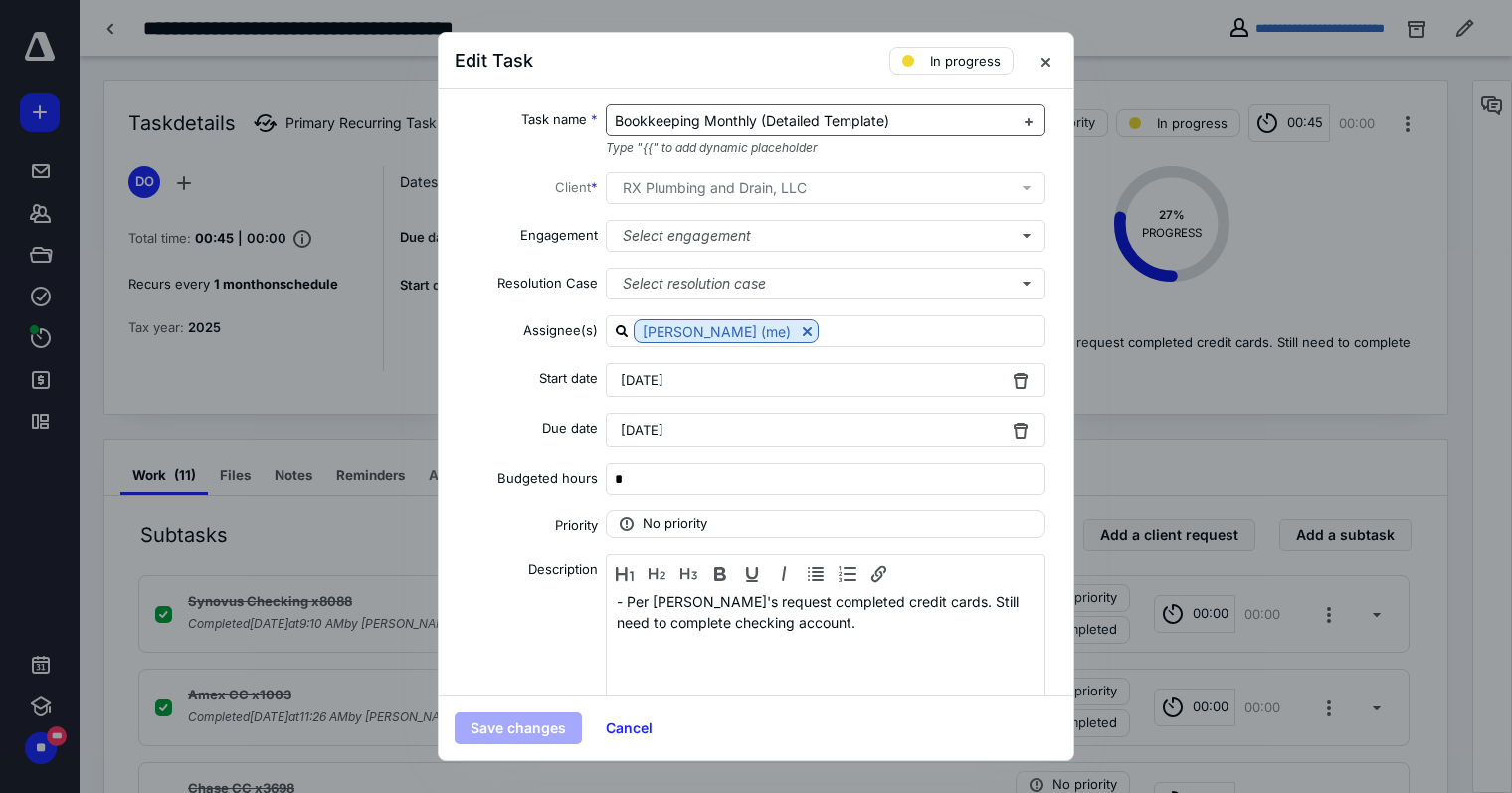 click on "Bookkeeping Monthly (Detailed Template)" at bounding box center (814, 121) 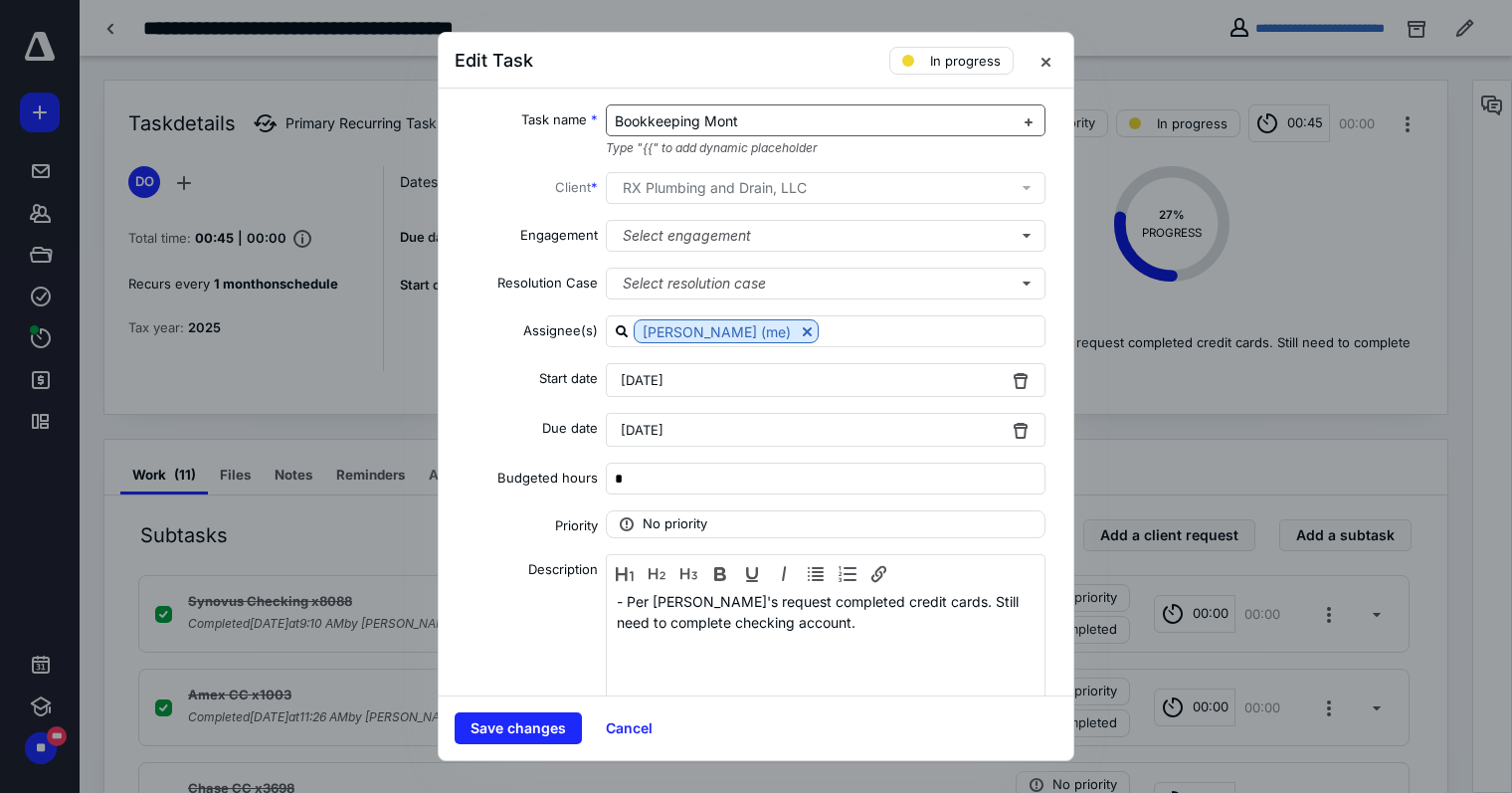 type 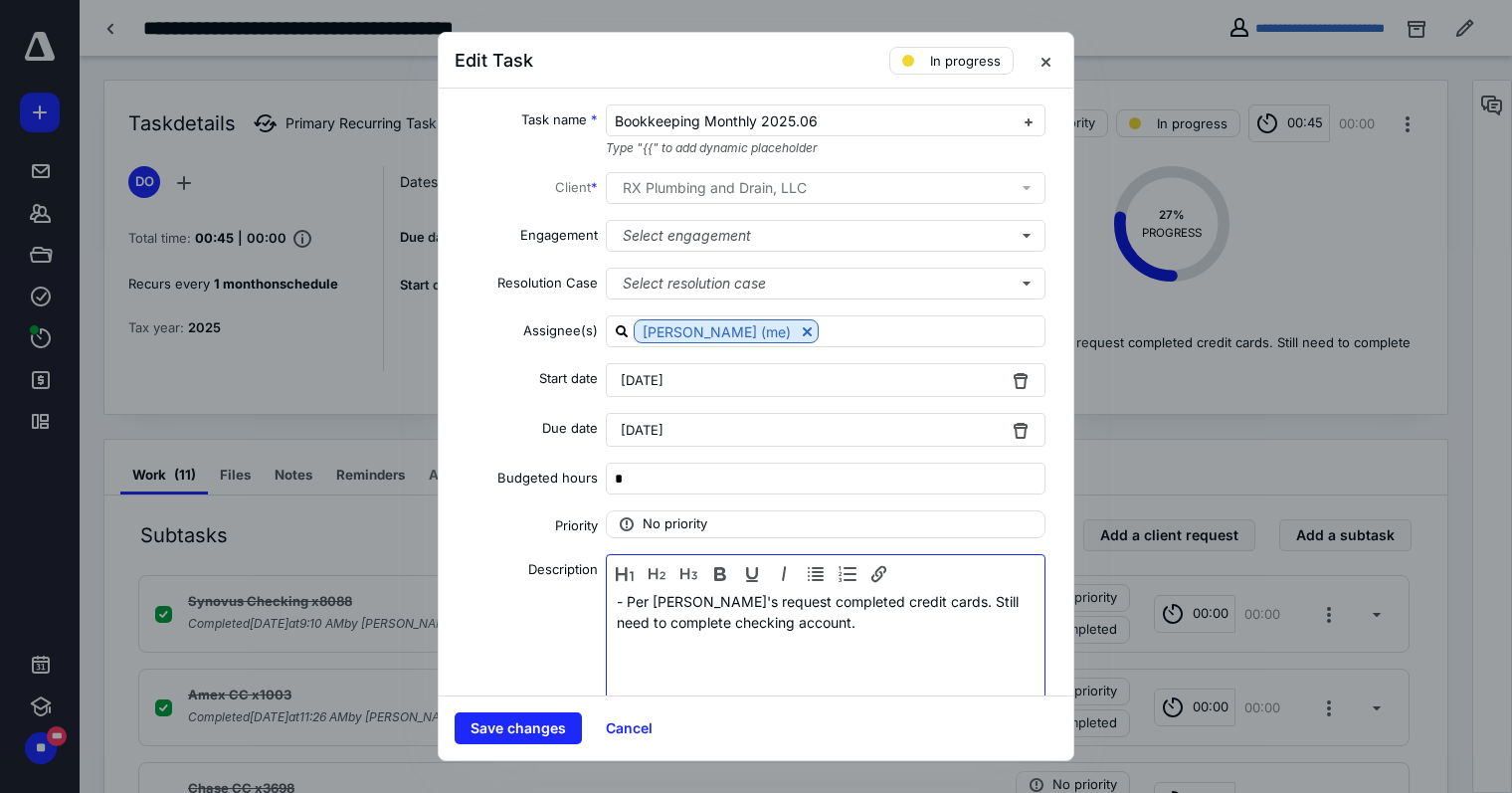 click on "- Per [PERSON_NAME]'s request completed credit cards. Still need to complete checking account." at bounding box center [826, 643] 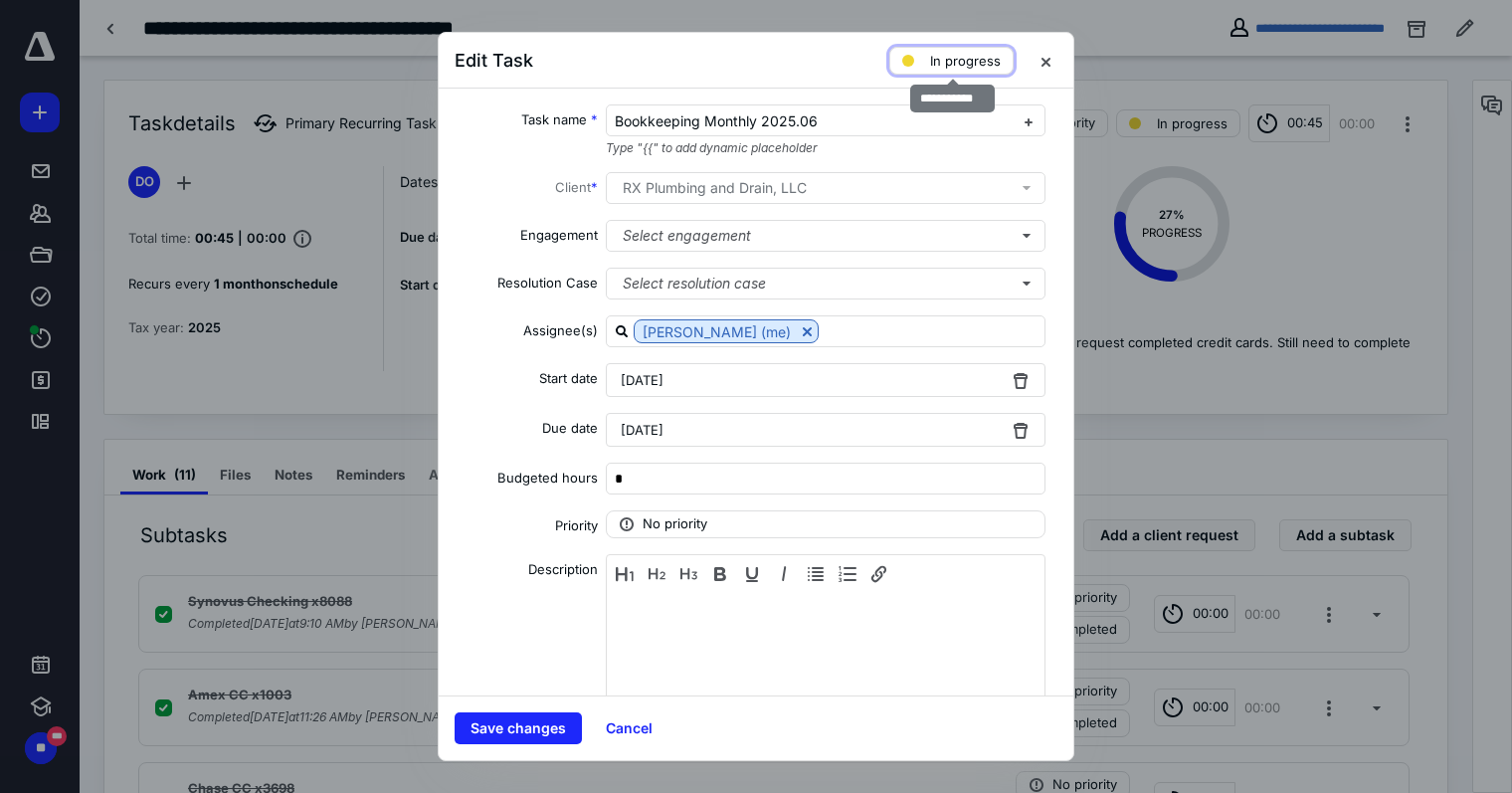 click on "In progress" at bounding box center (965, 61) 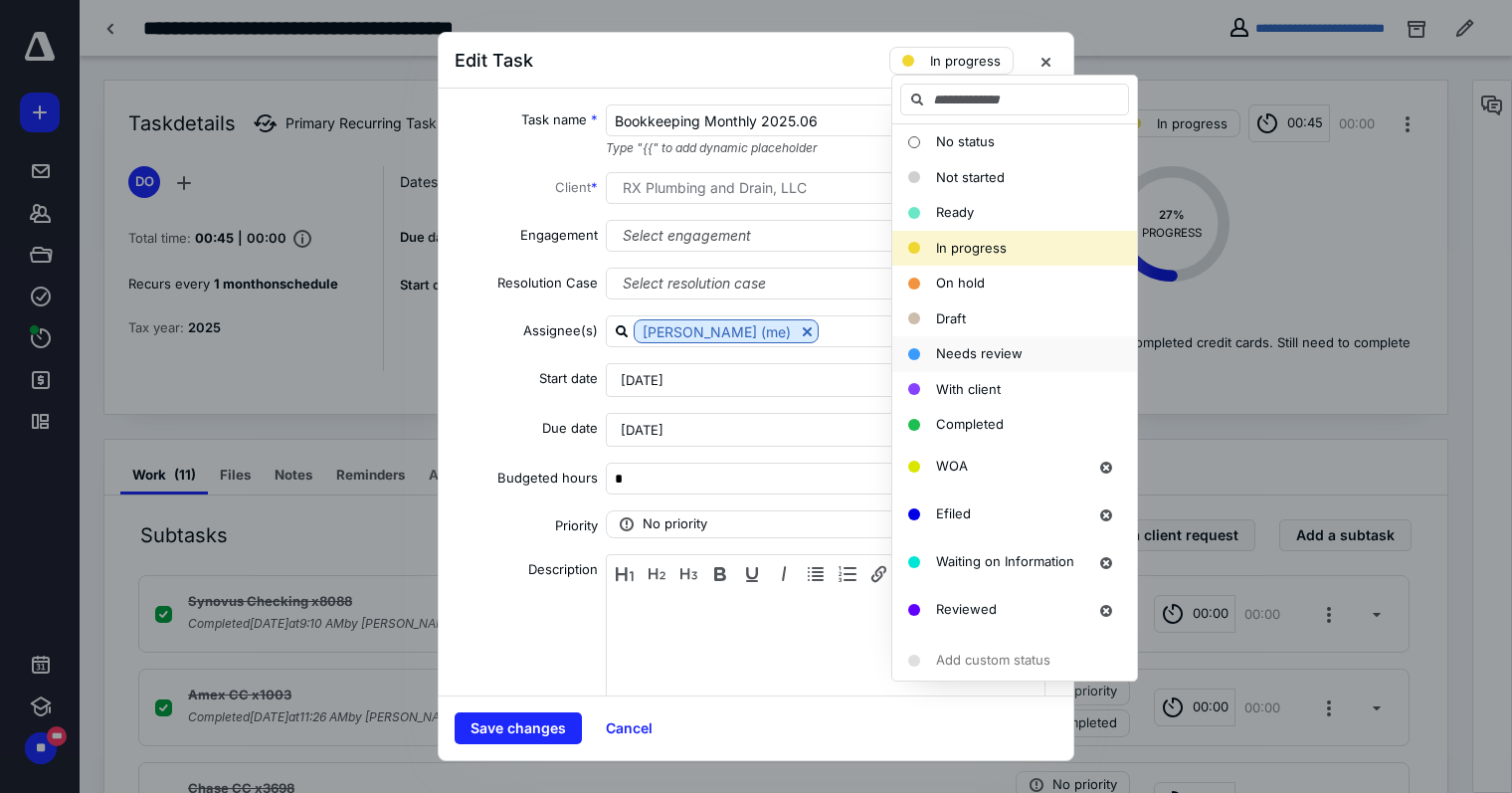 click on "Needs review" at bounding box center [979, 353] 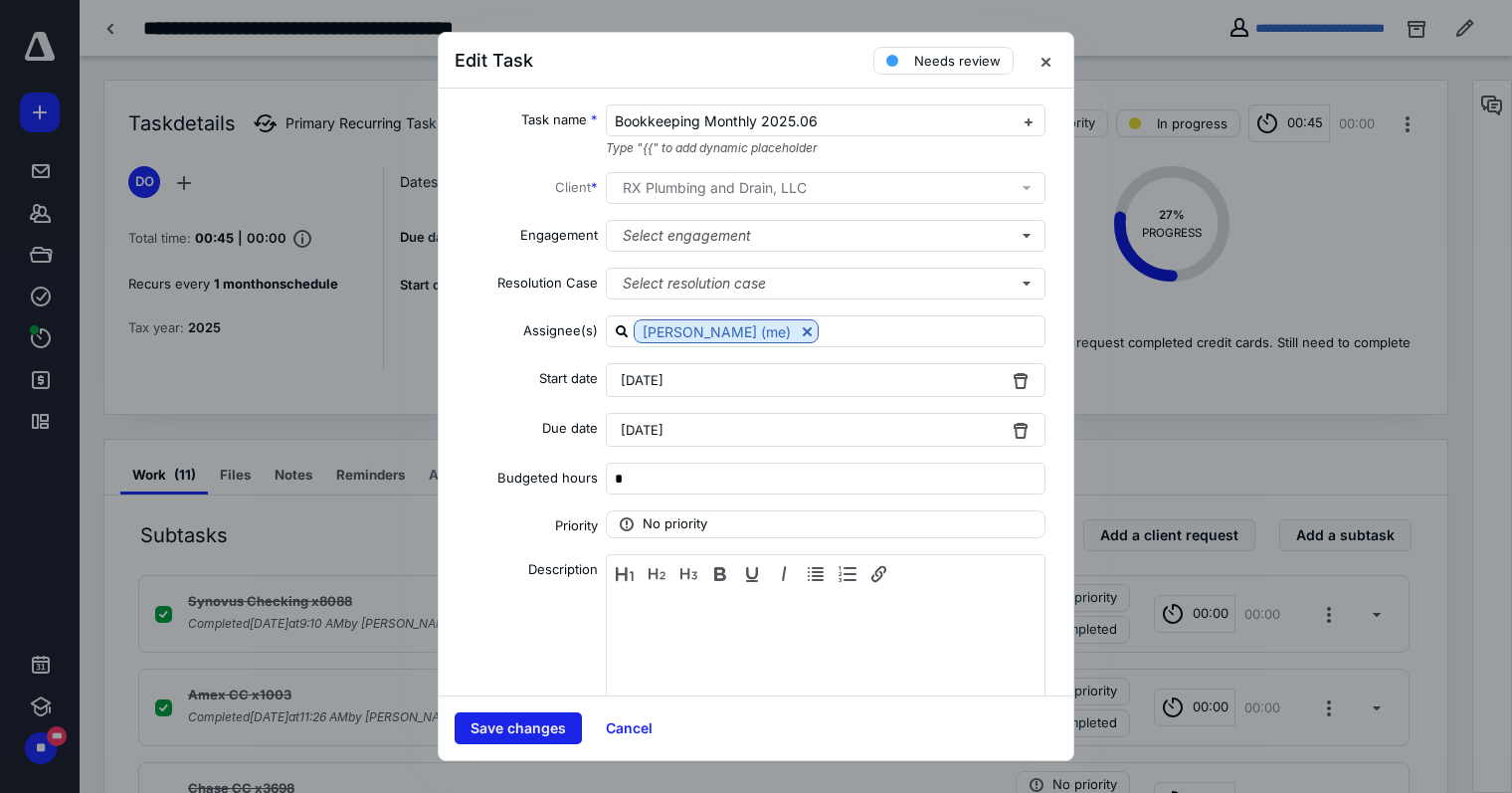 click on "Save changes" at bounding box center (518, 728) 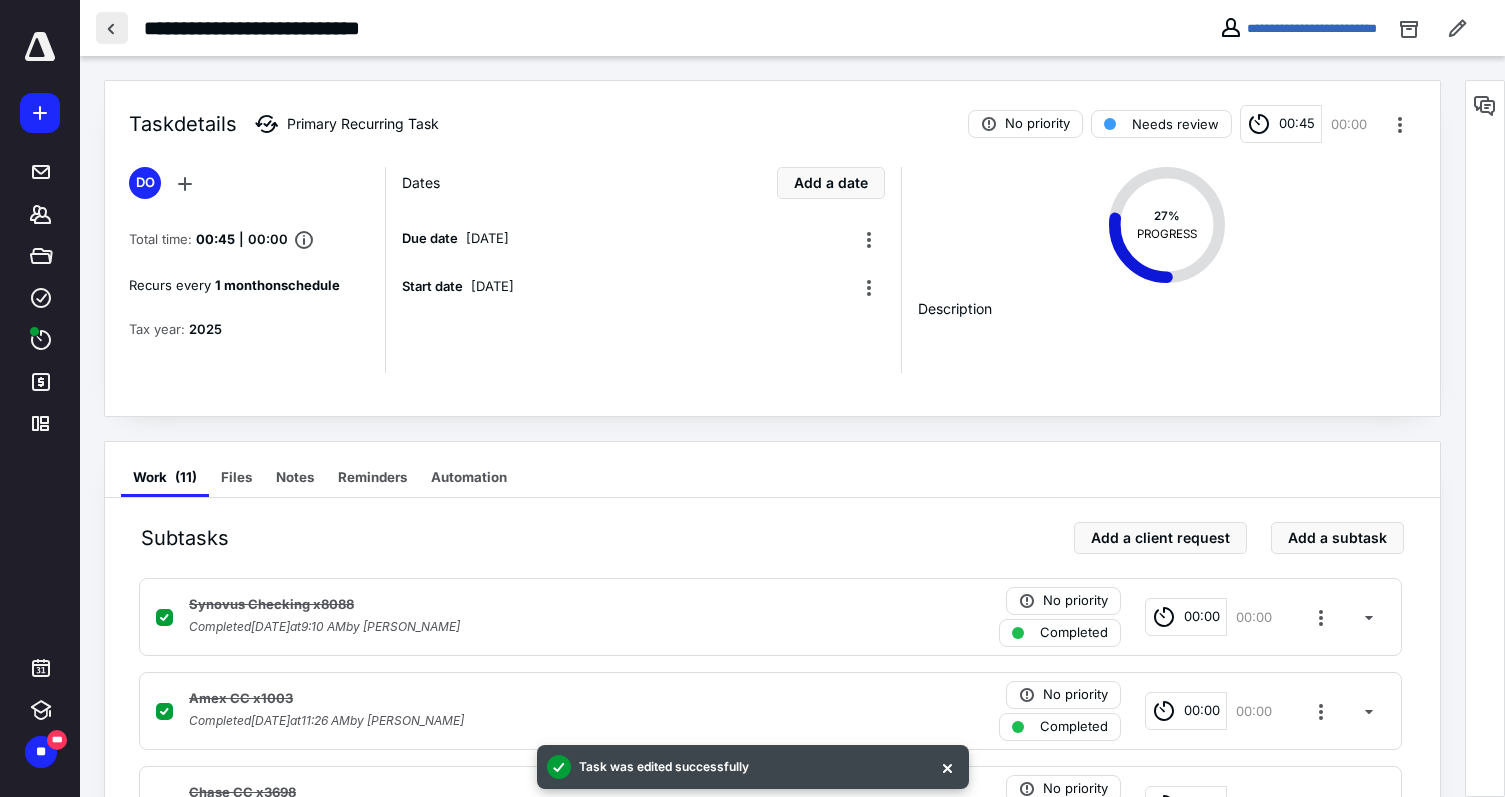 click at bounding box center [112, 28] 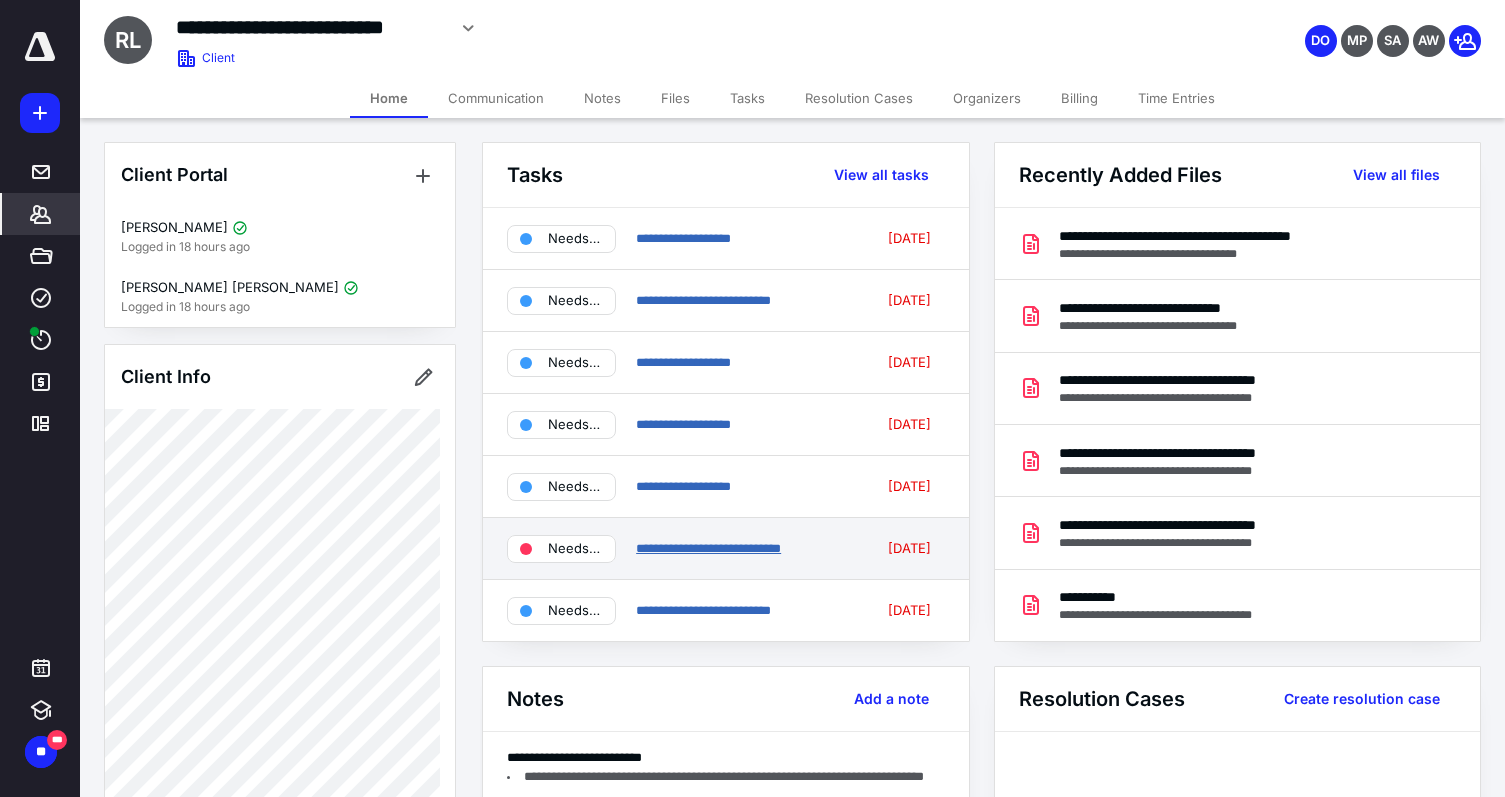 click on "**********" at bounding box center (708, 548) 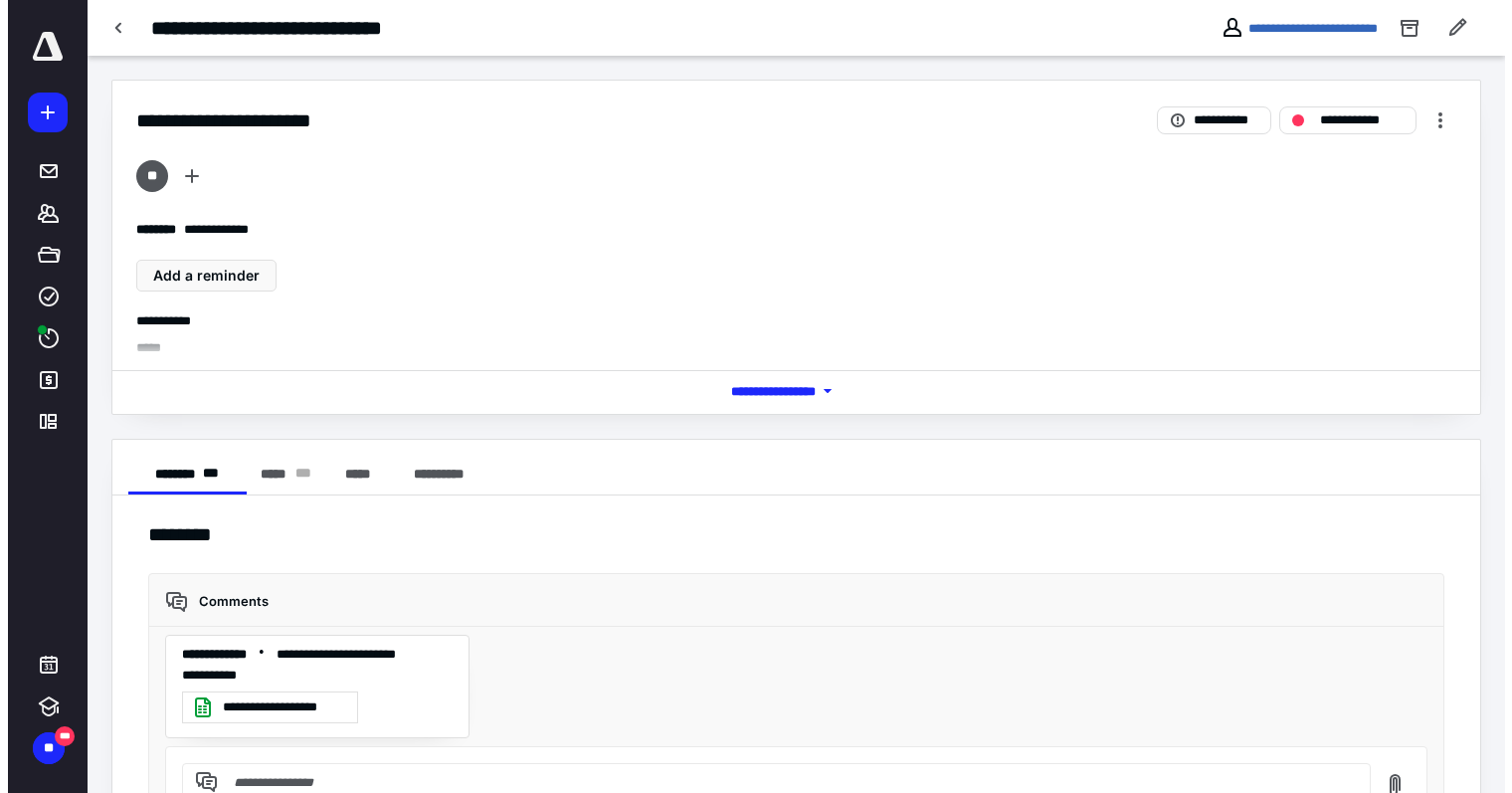 scroll, scrollTop: 91, scrollLeft: 0, axis: vertical 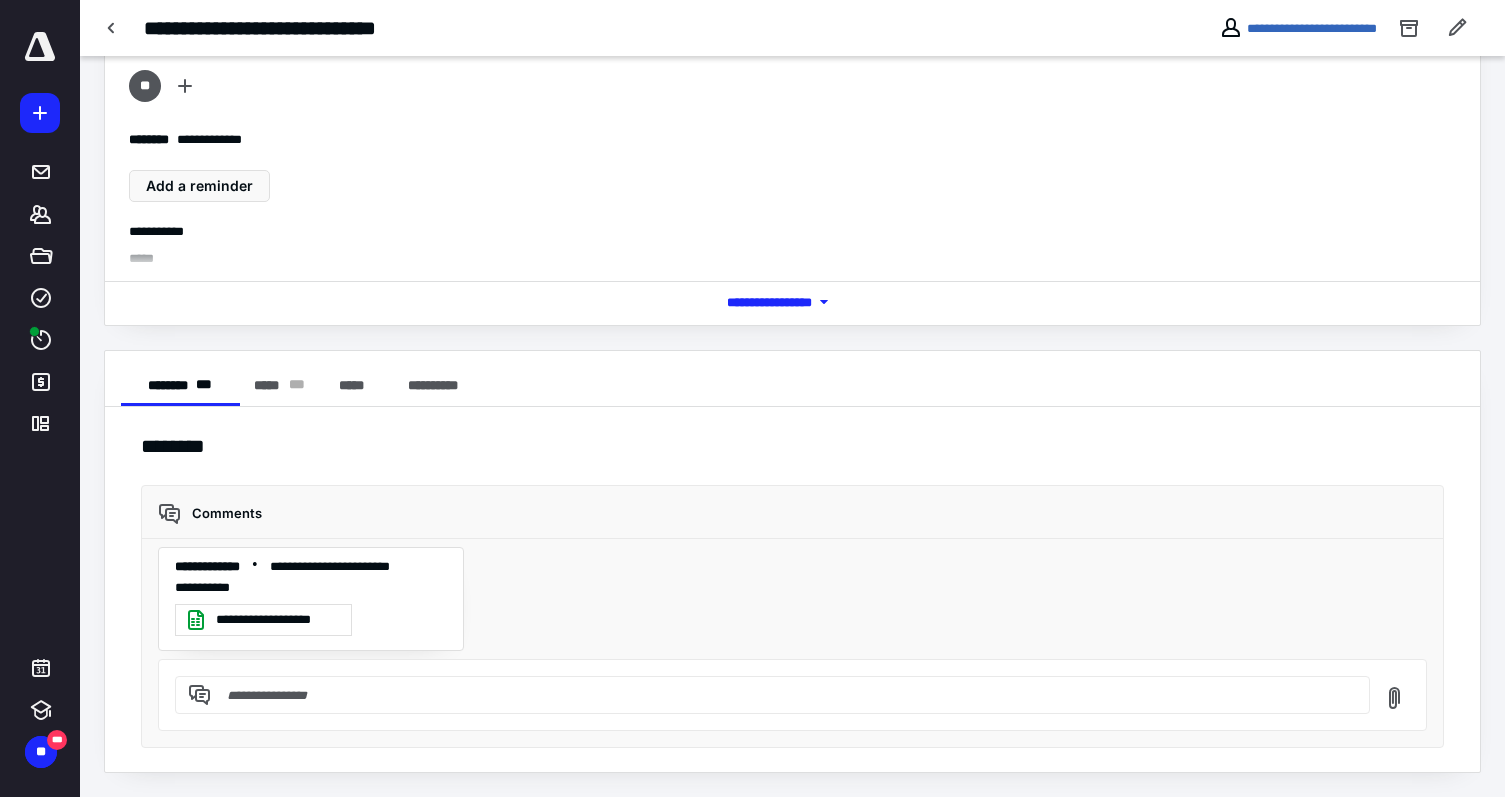 click on "**********" at bounding box center (311, 566) 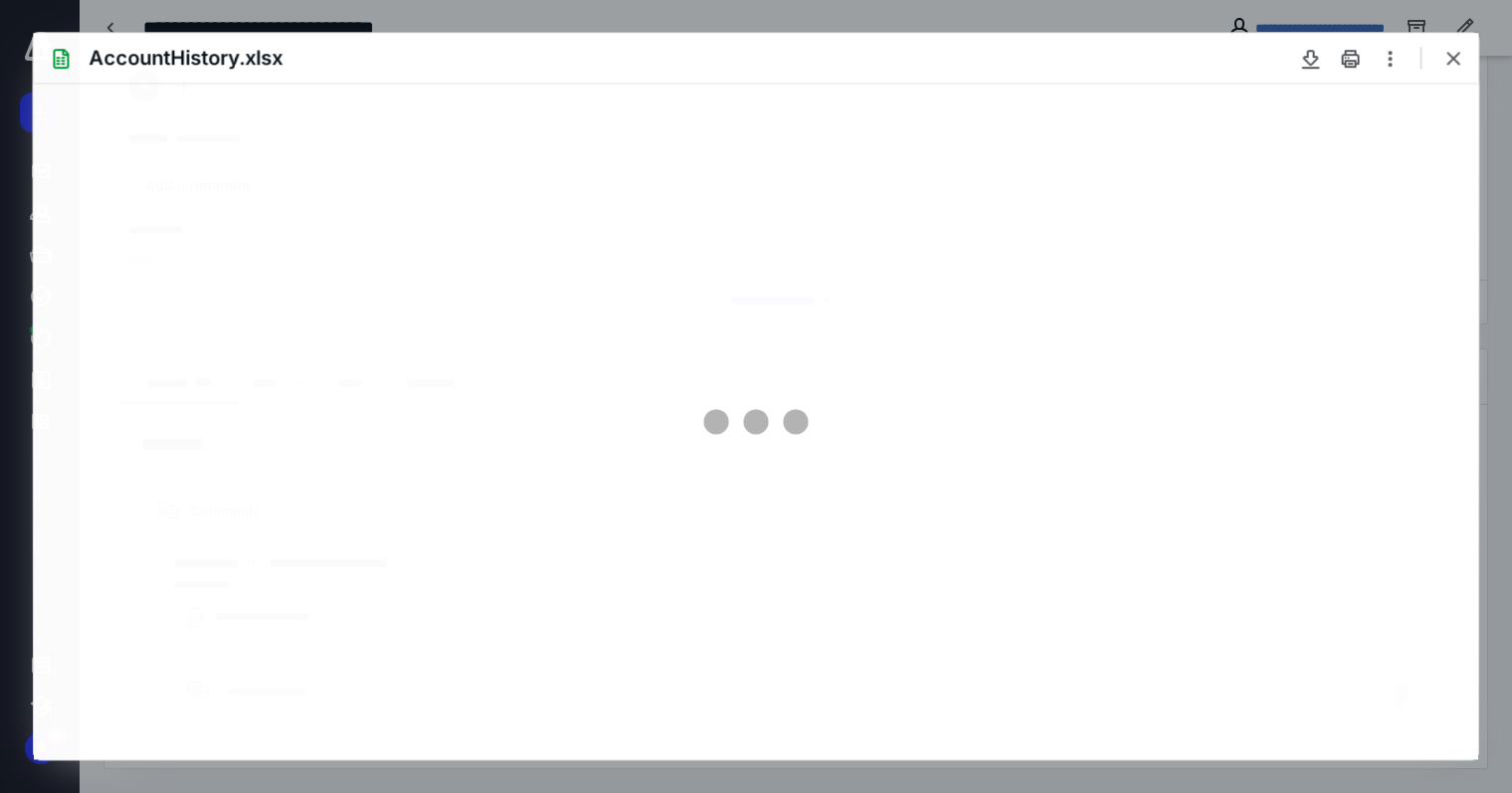 scroll, scrollTop: 0, scrollLeft: 0, axis: both 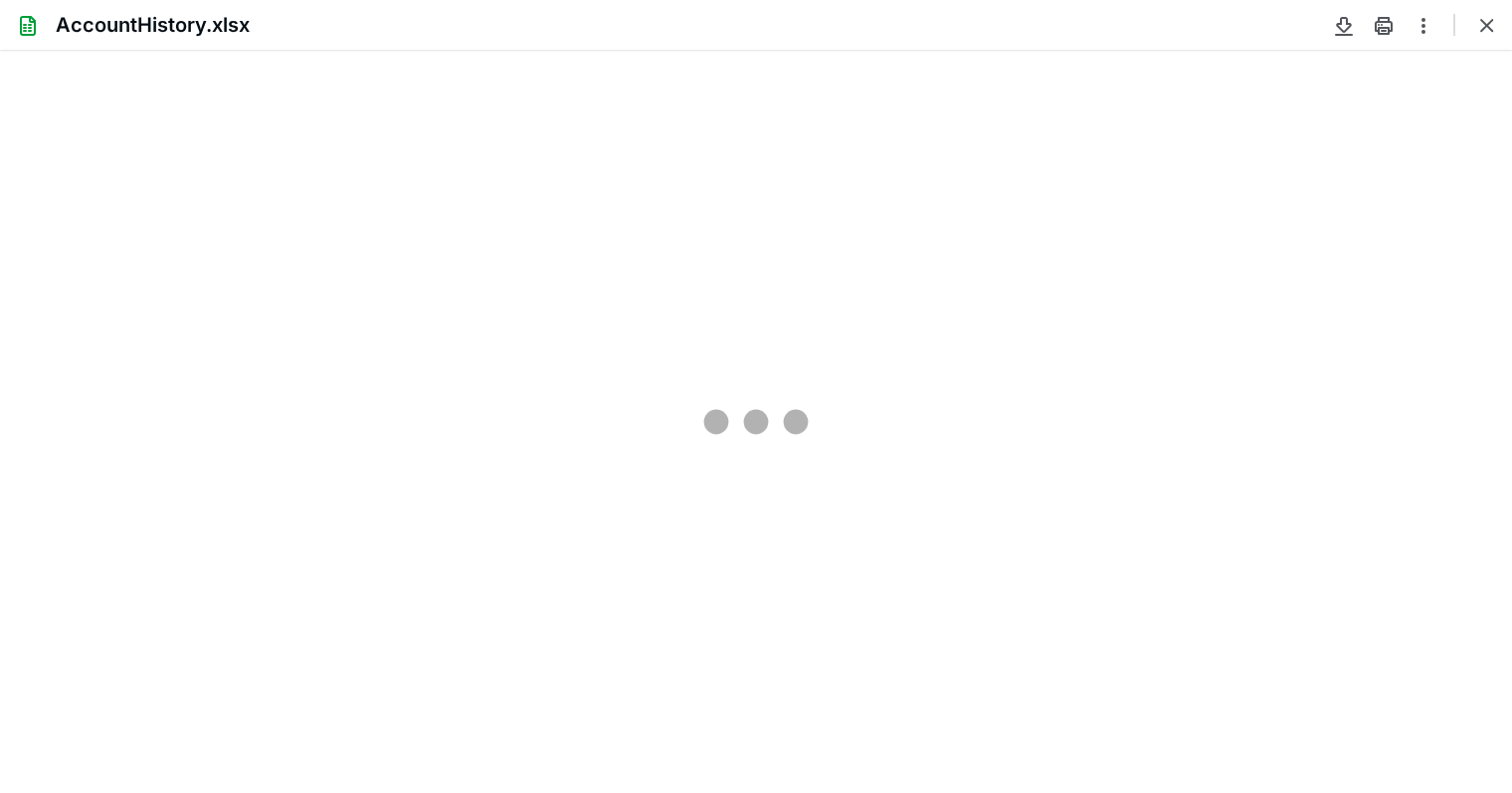type on "128" 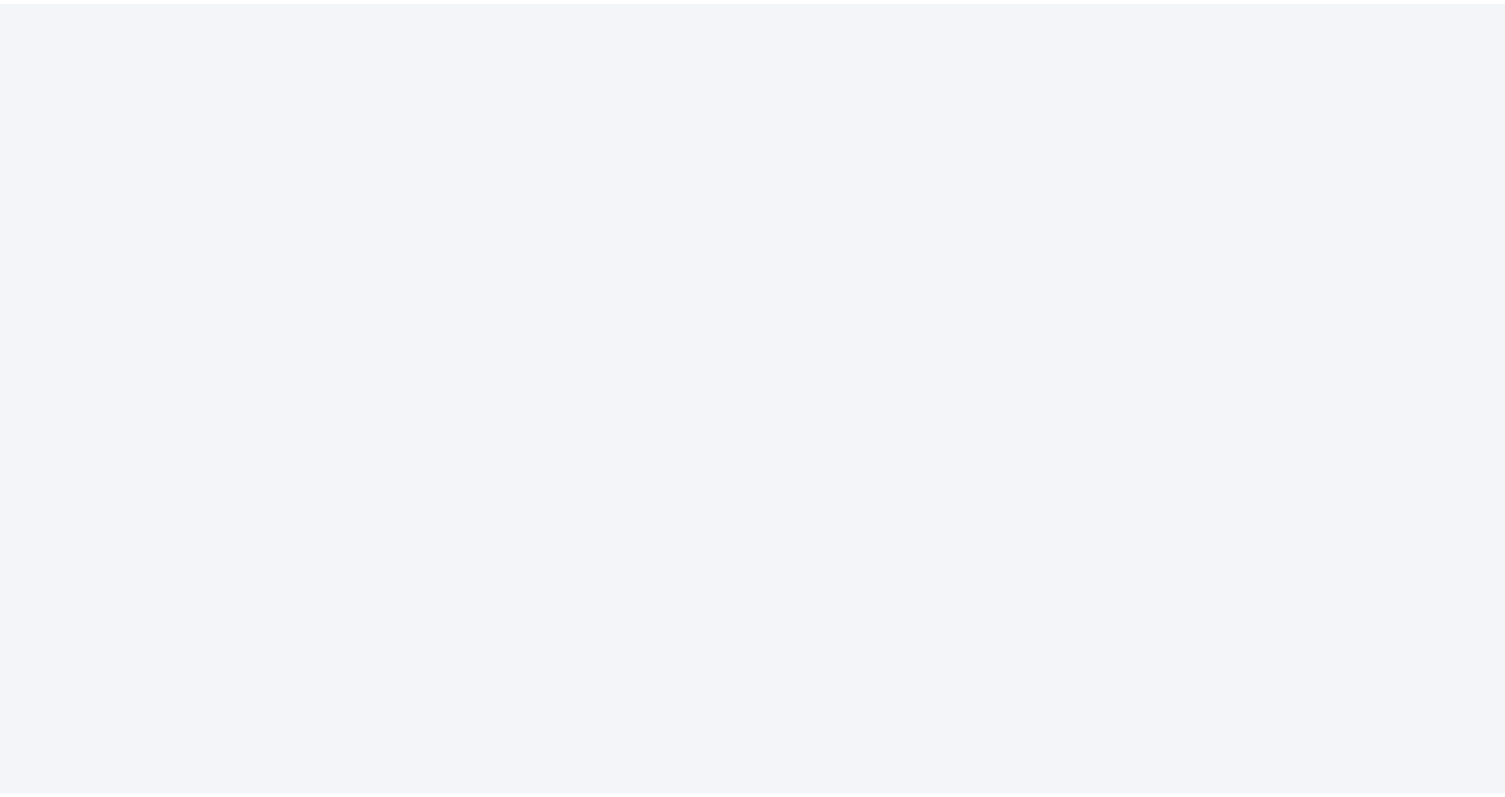 scroll, scrollTop: 0, scrollLeft: 0, axis: both 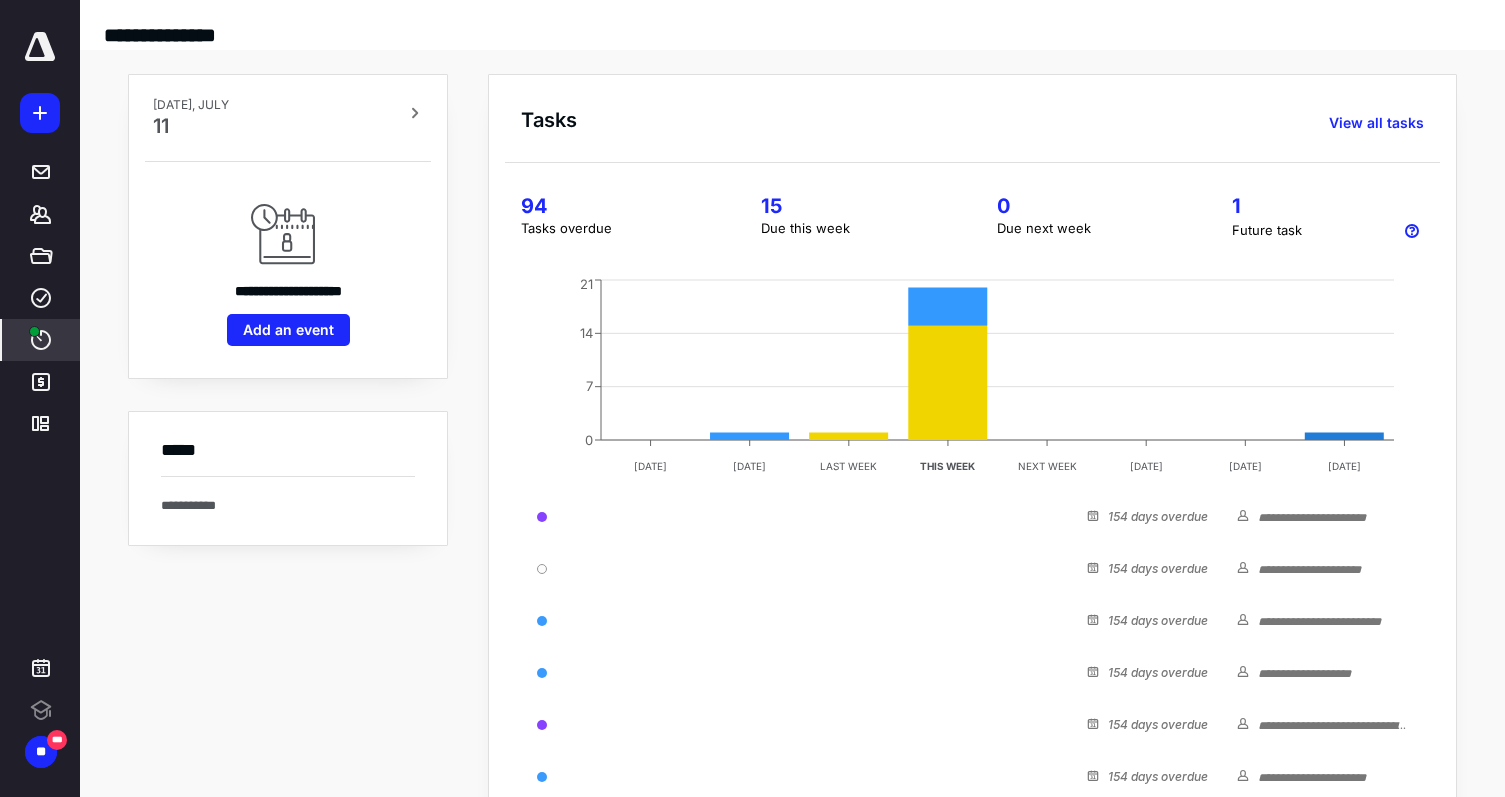 click 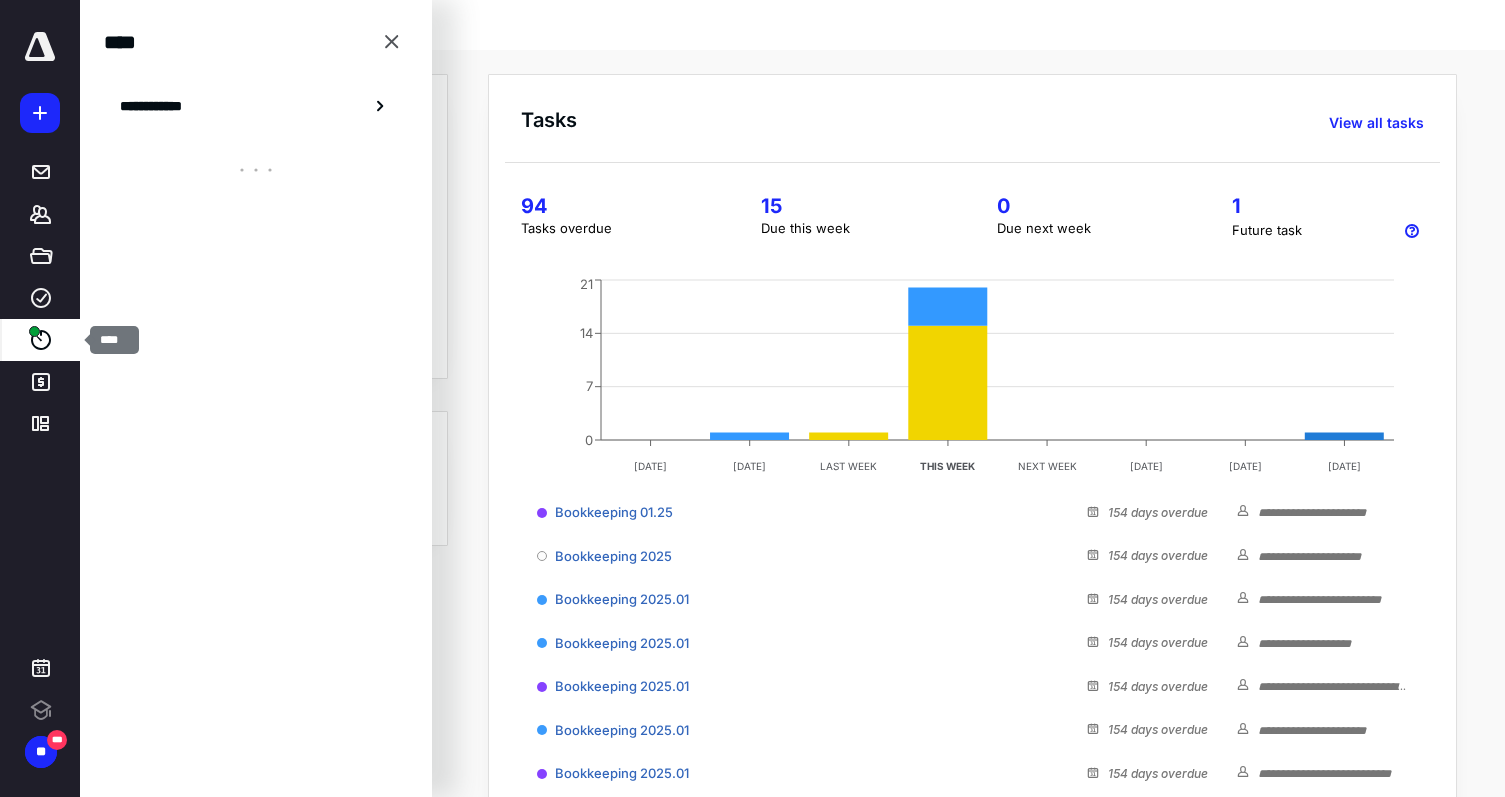 scroll, scrollTop: 0, scrollLeft: 0, axis: both 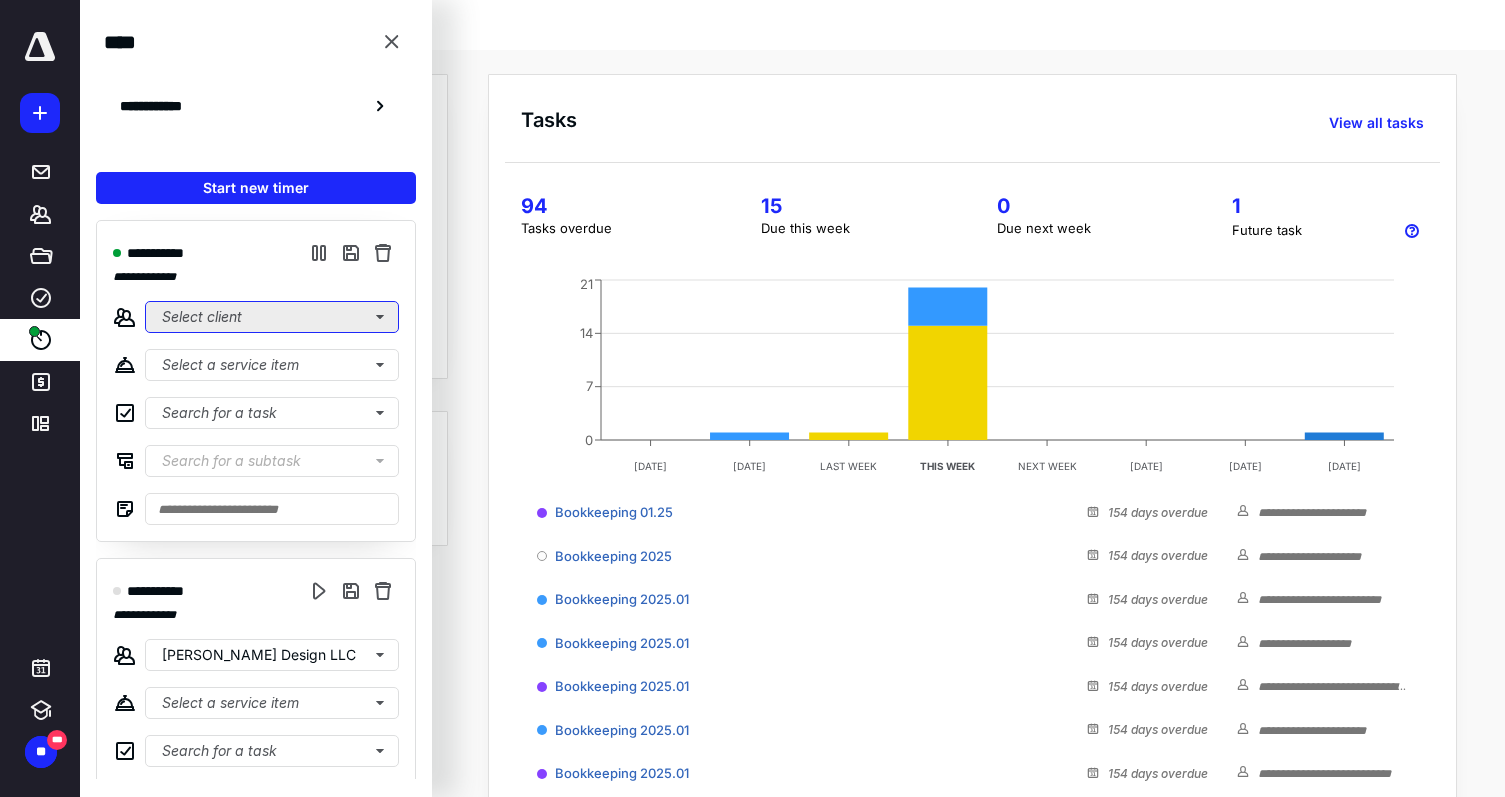 click on "Select client" at bounding box center [272, 317] 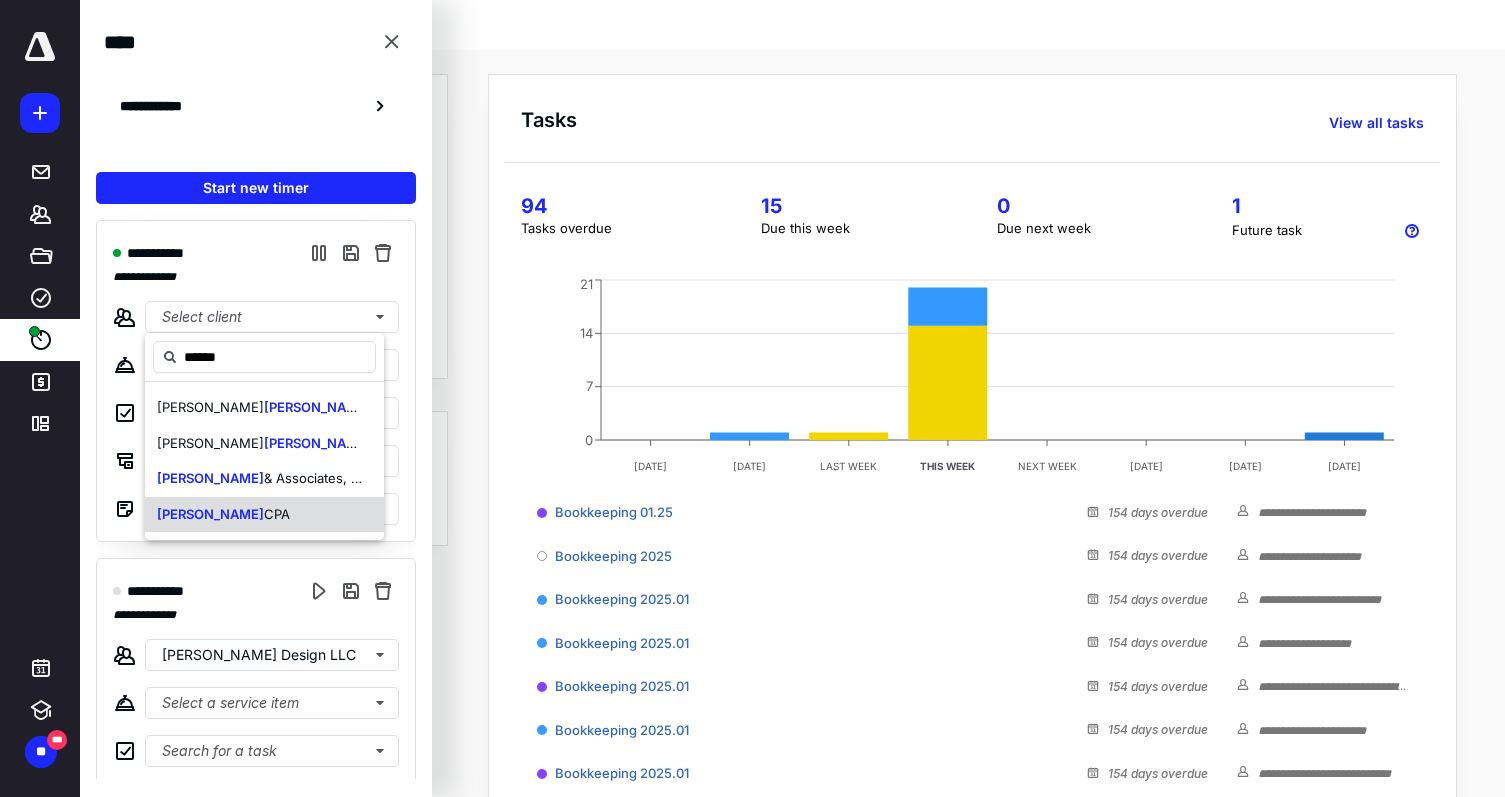 click on "Watson  CPA" at bounding box center [223, 515] 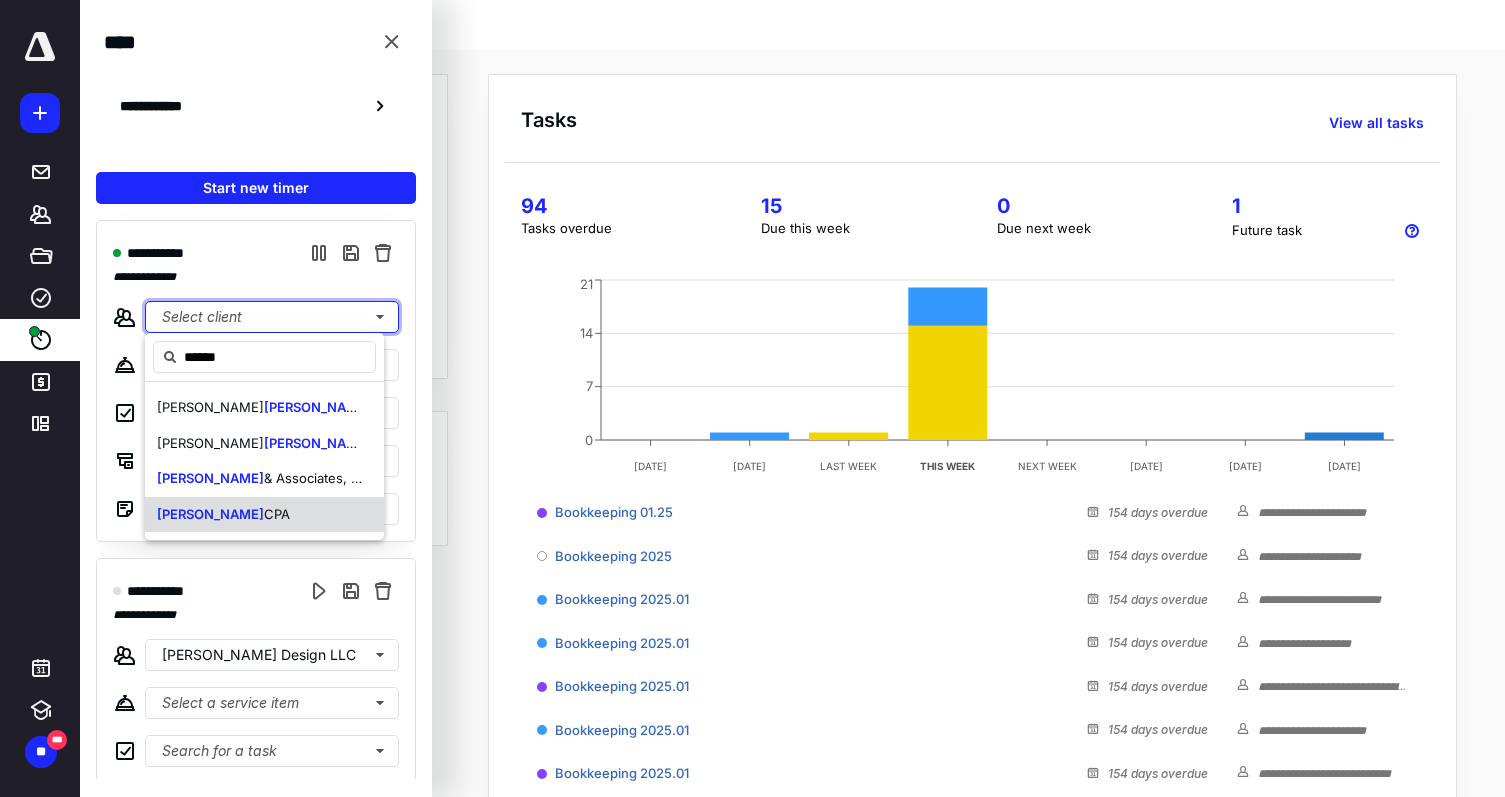 type 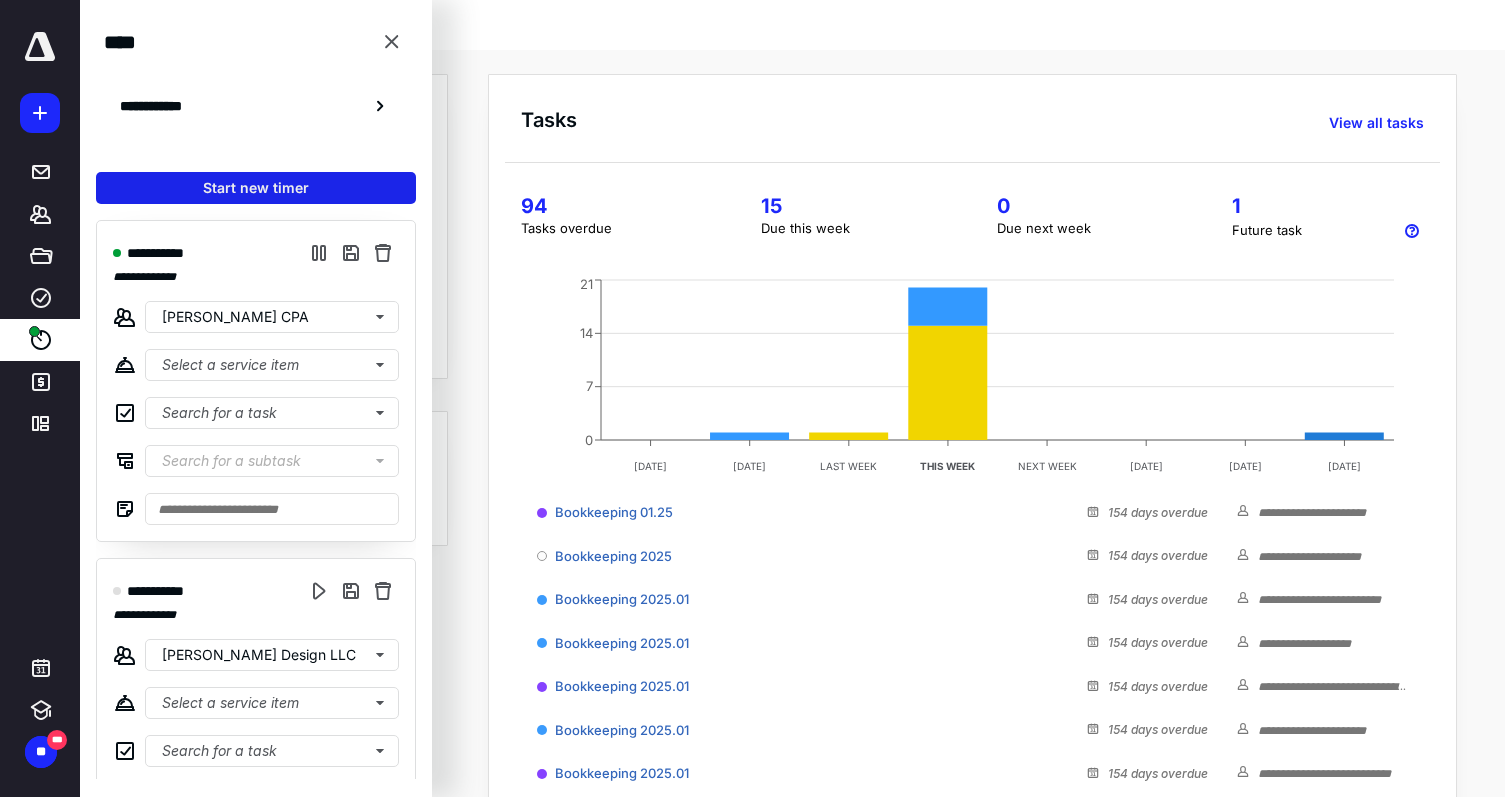 click on "Start new timer" at bounding box center [256, 188] 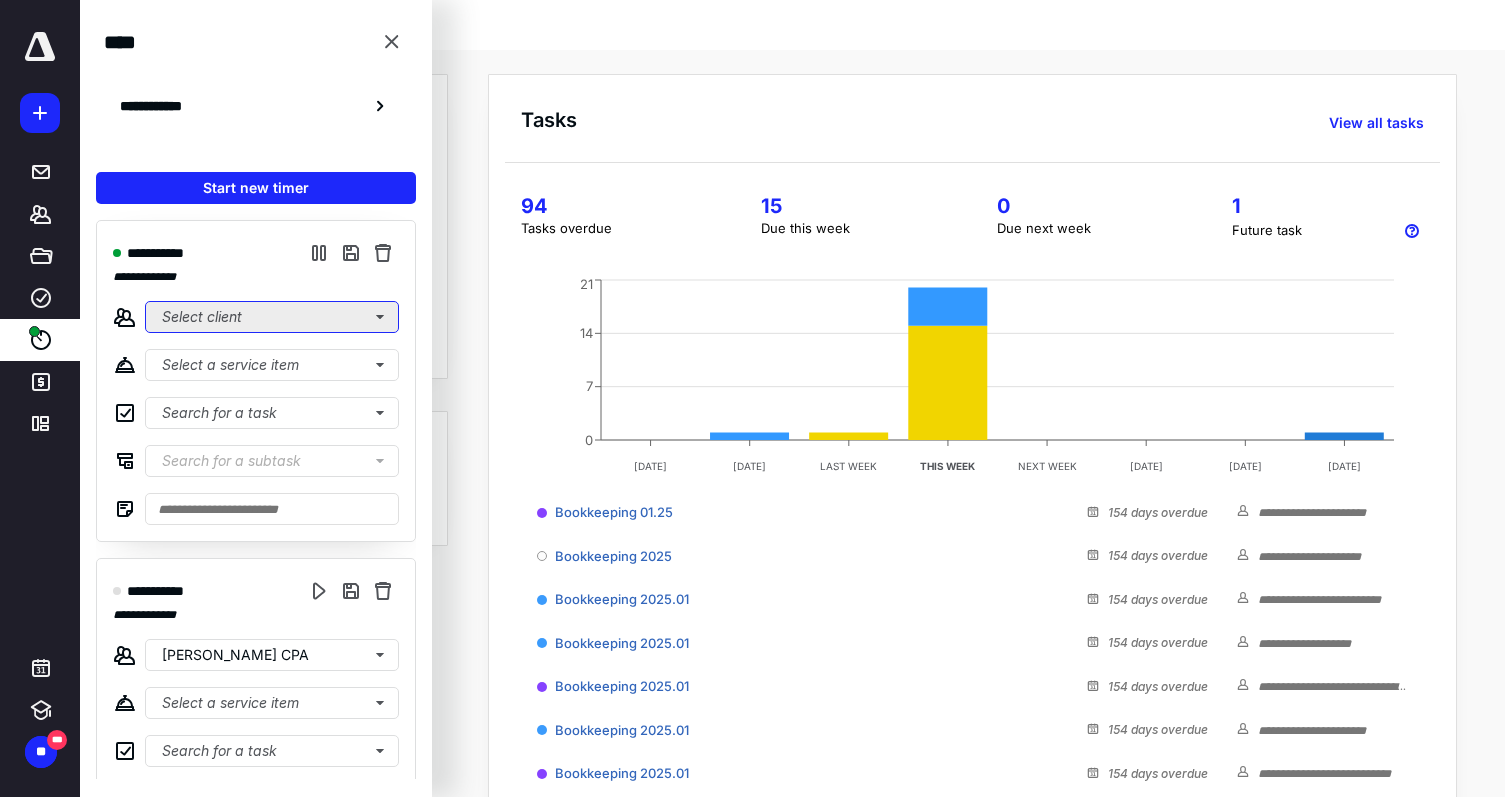 click on "Select client" at bounding box center [272, 317] 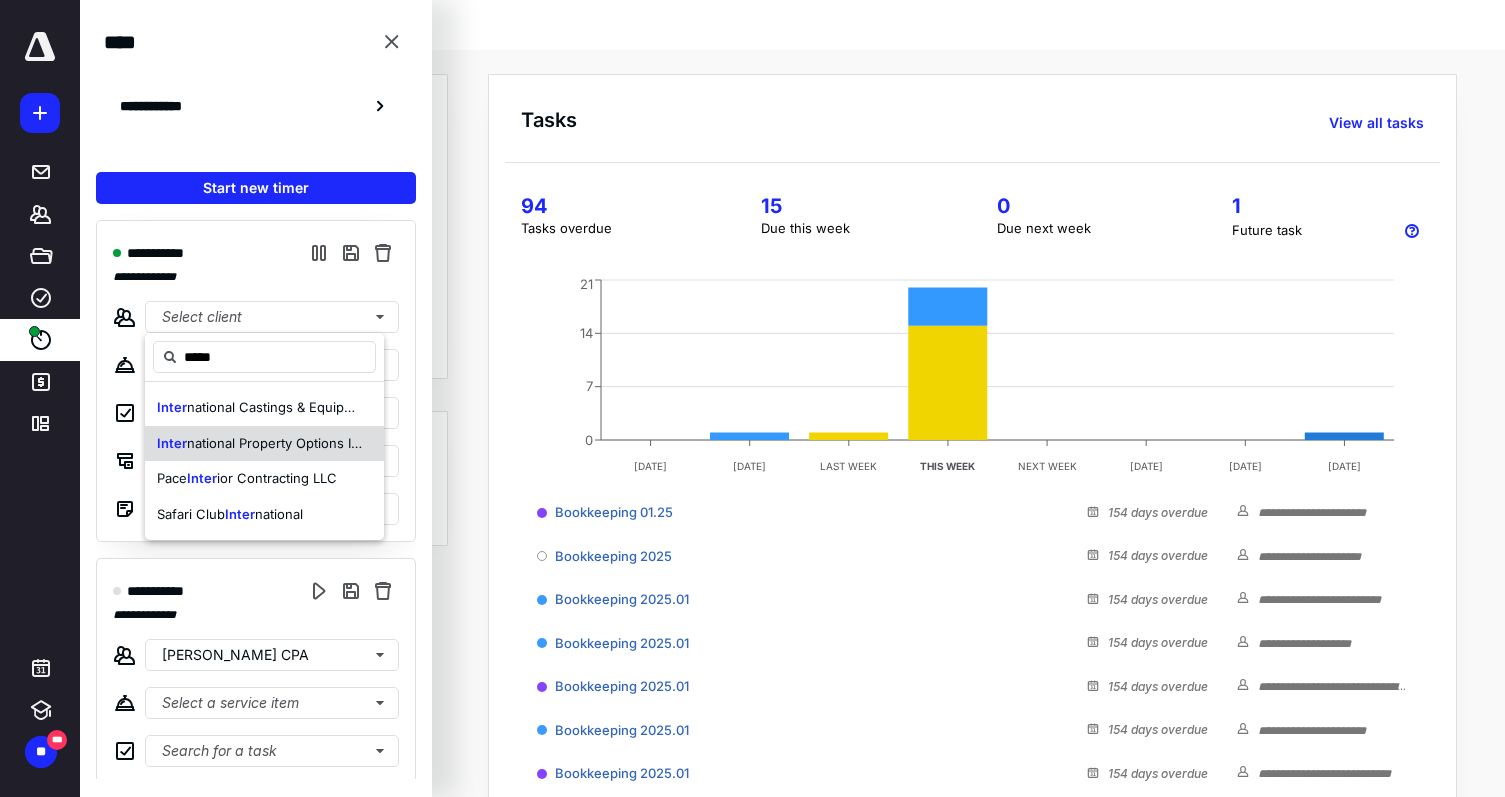 click on "national Property Options Inc" at bounding box center [276, 443] 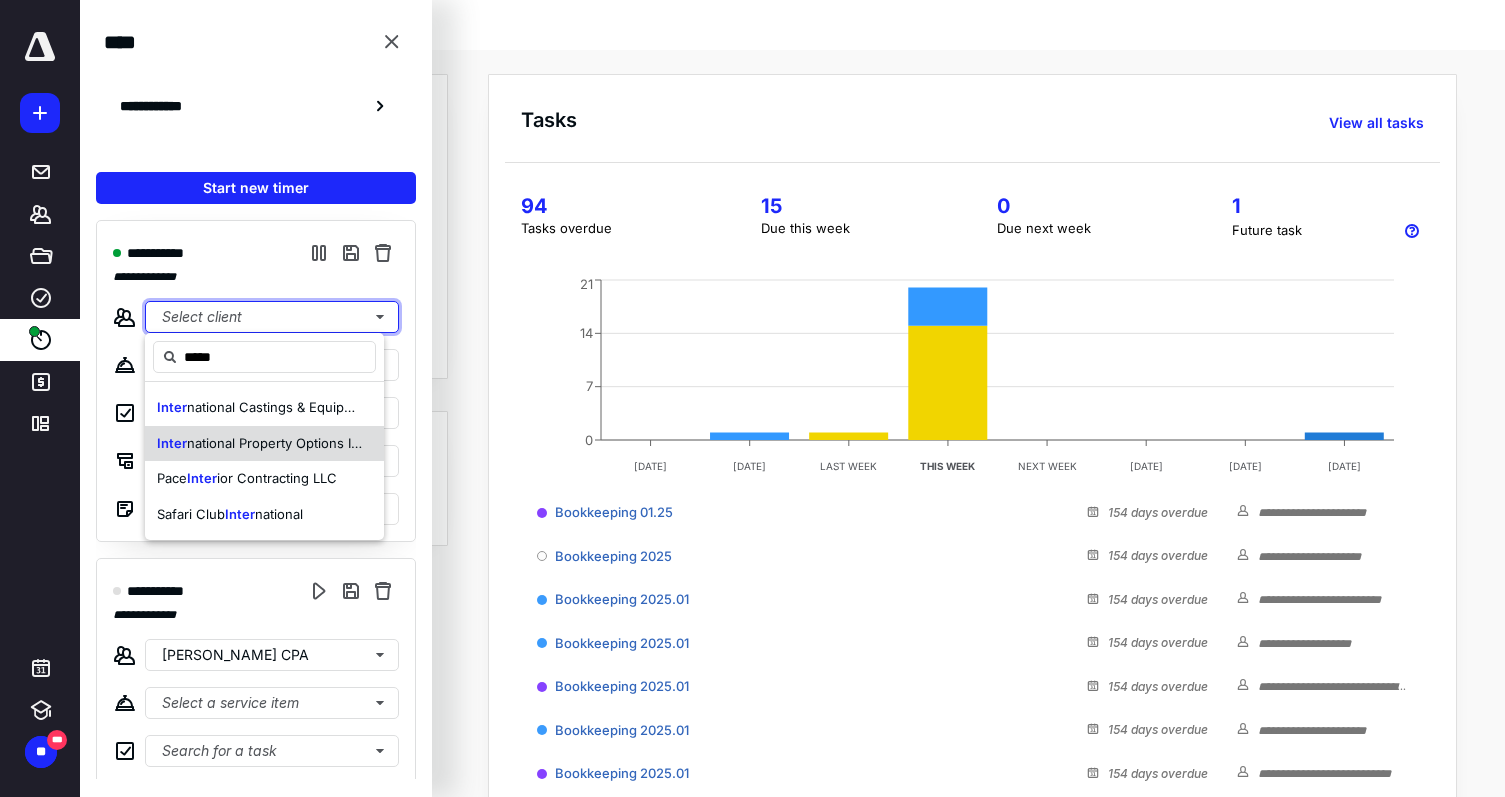 type 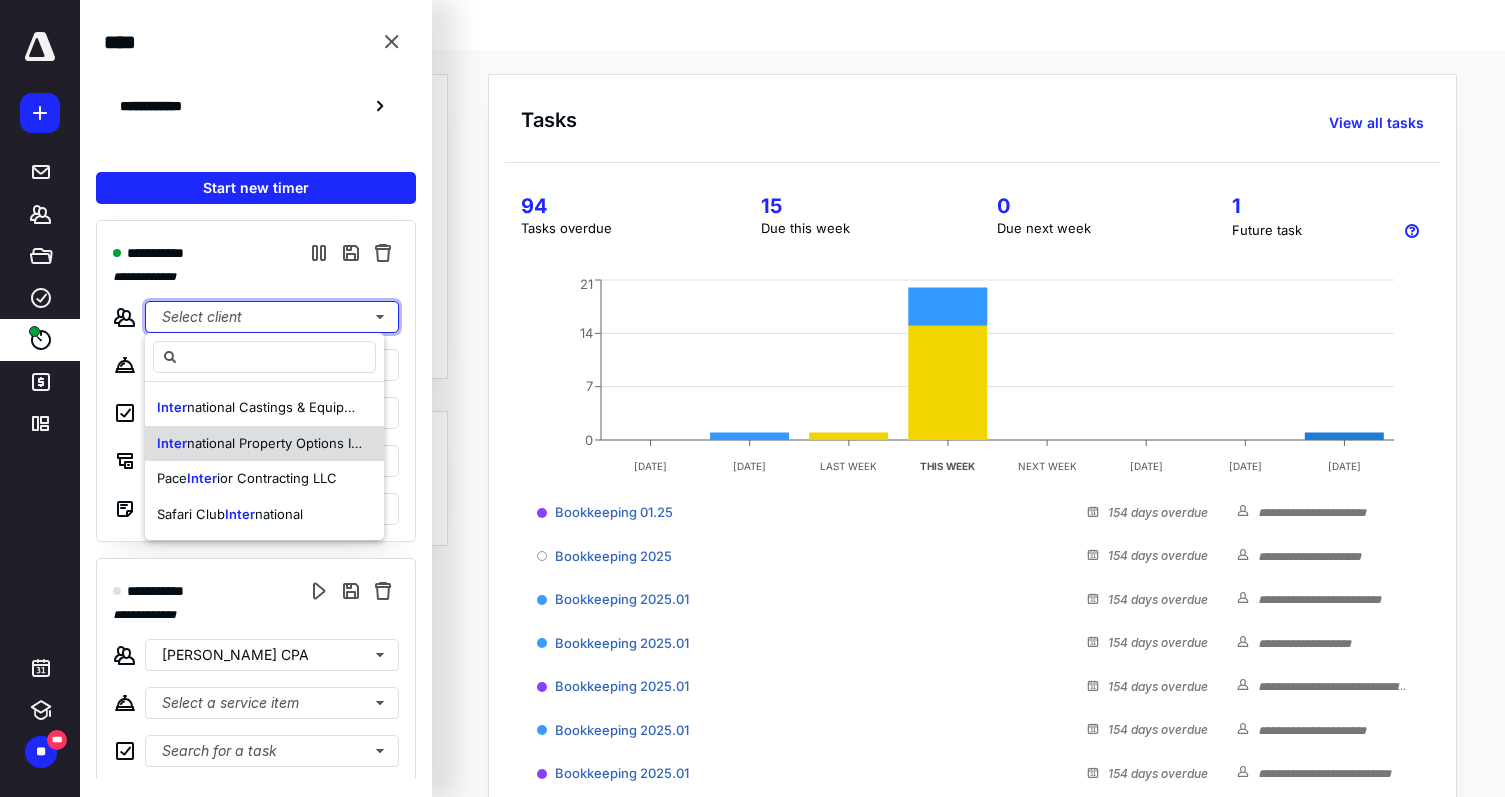 click on "national Property Options Inc" at bounding box center (276, 443) 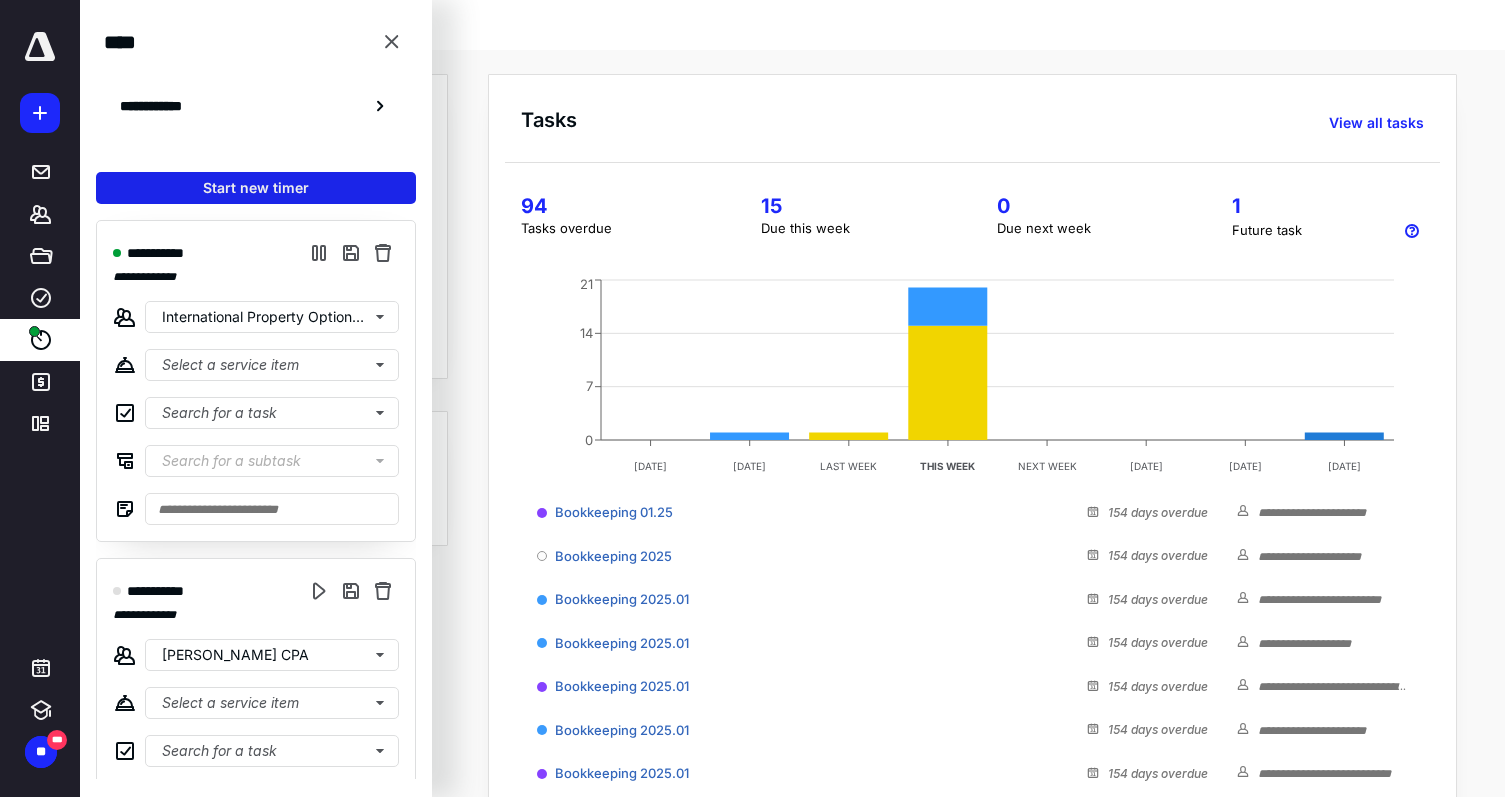 click on "Start new timer" at bounding box center (256, 188) 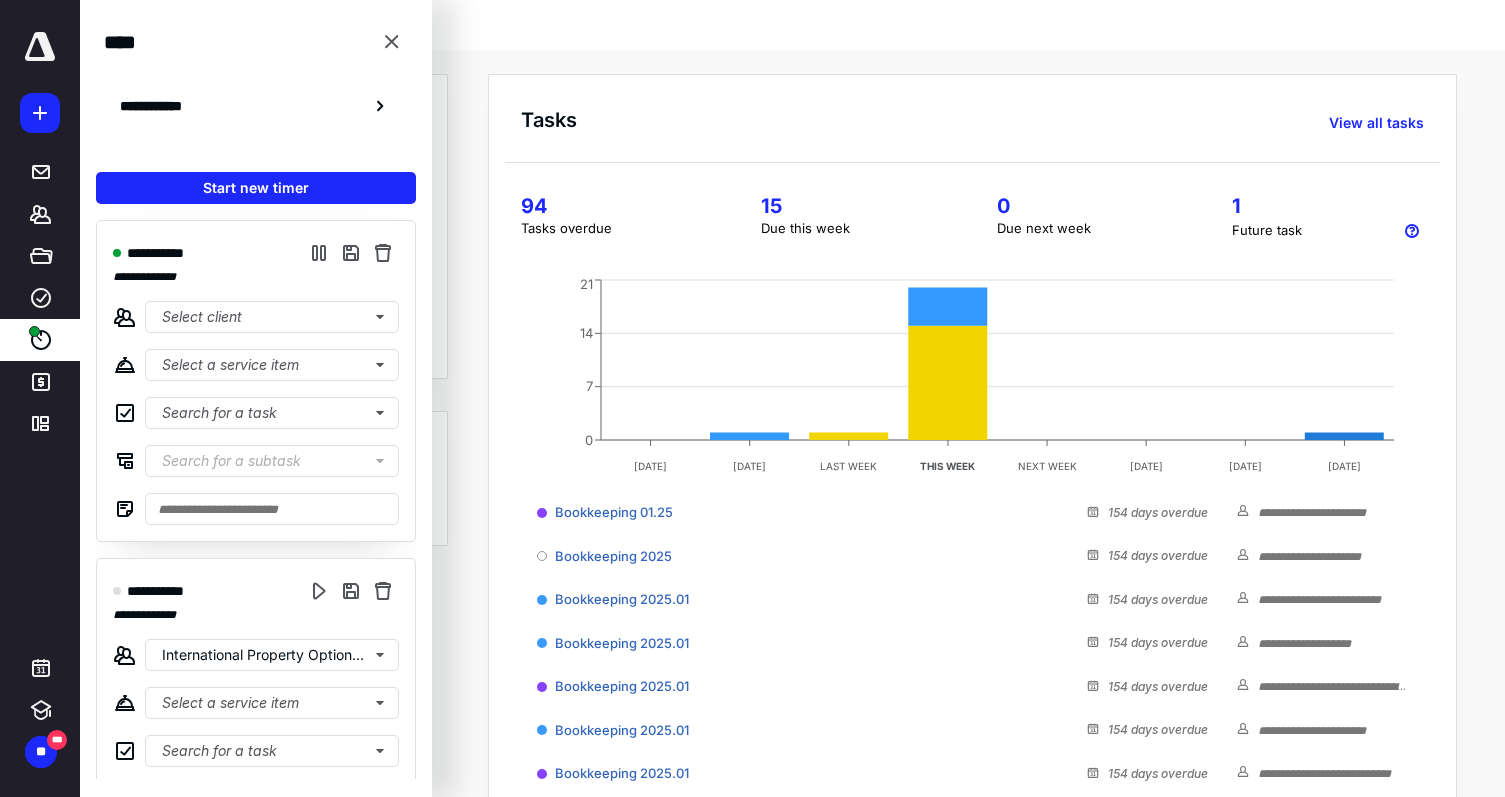 scroll, scrollTop: 33, scrollLeft: 0, axis: vertical 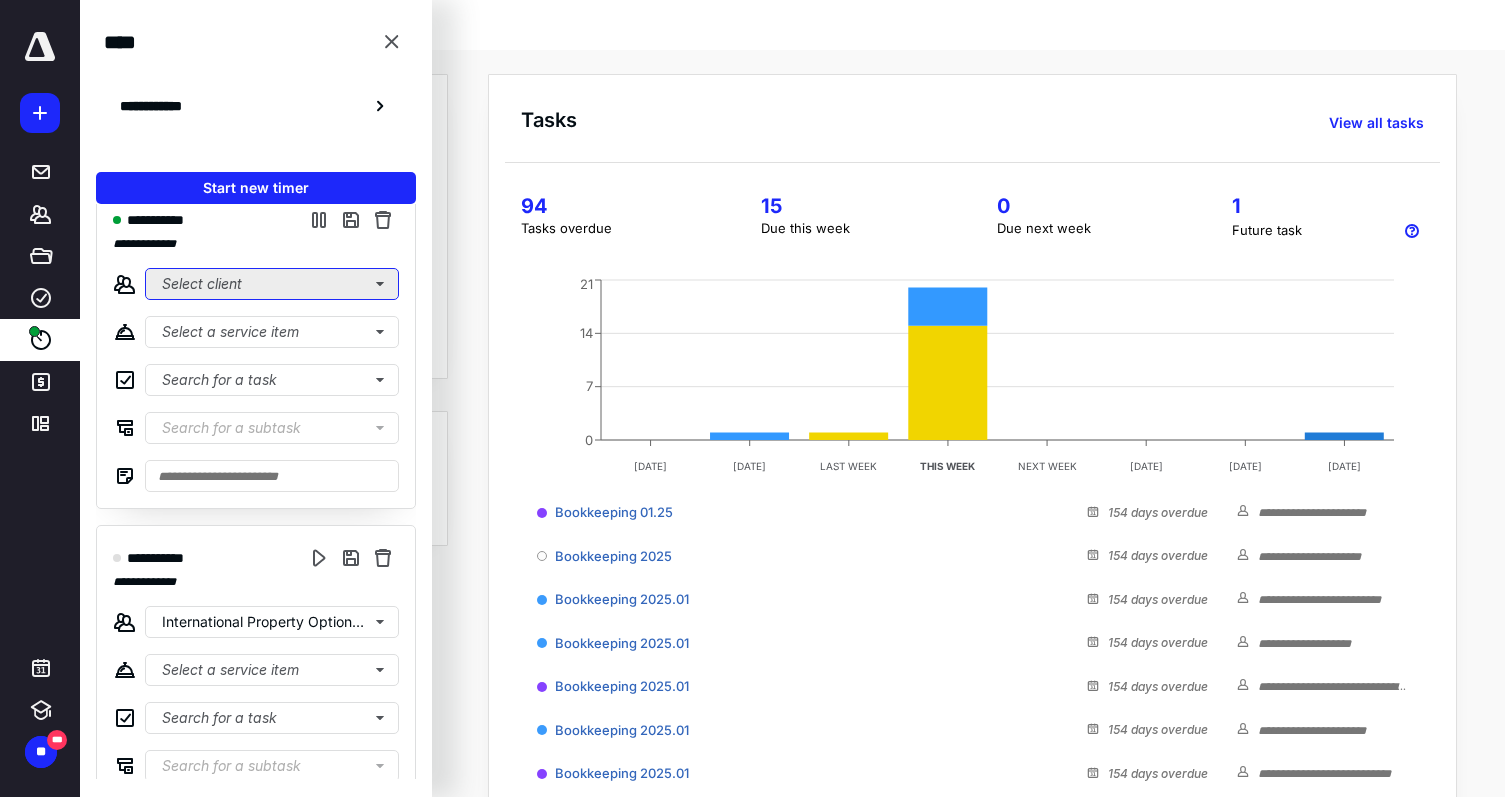 click on "Select client" at bounding box center (272, 284) 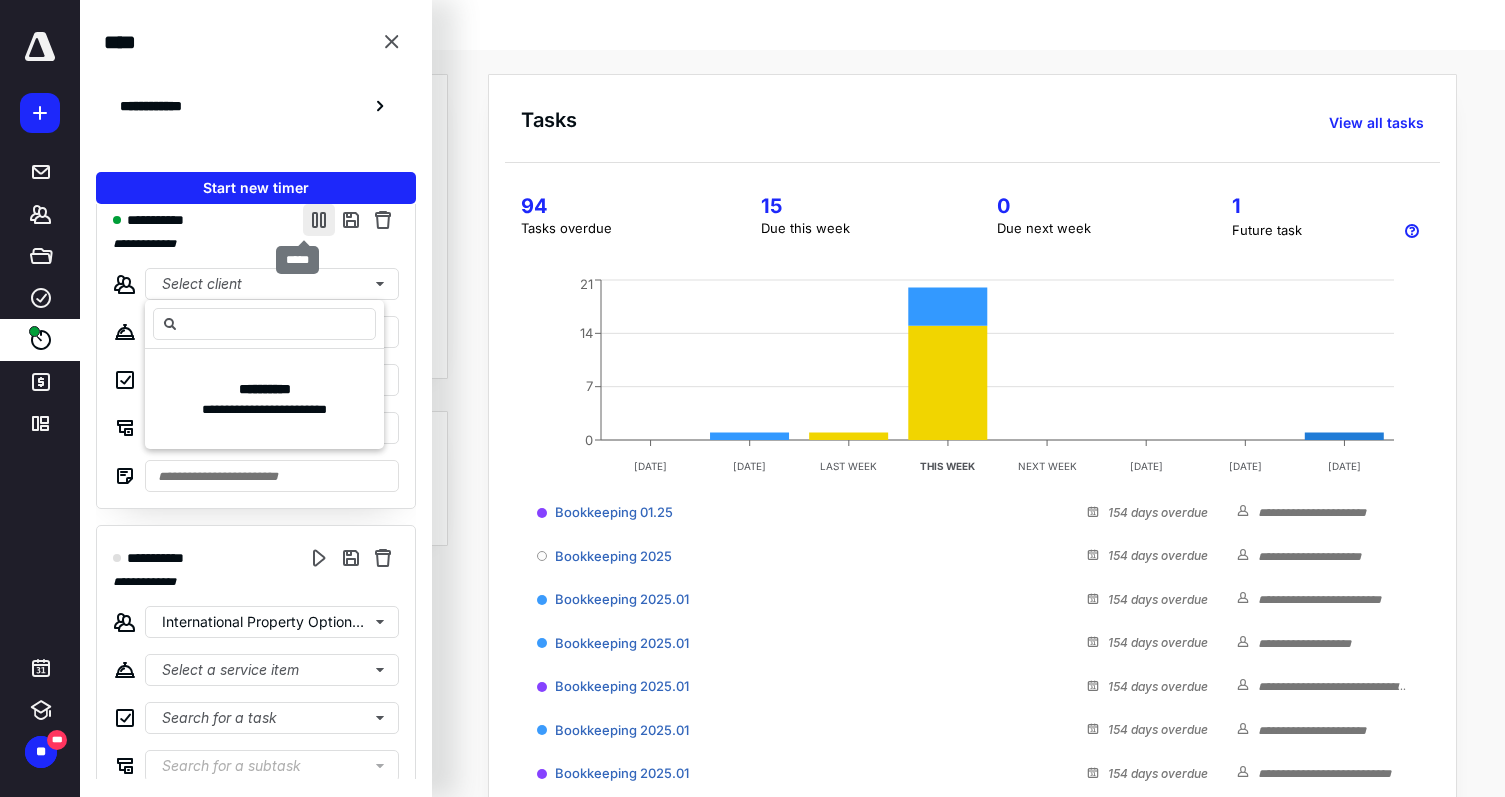 click at bounding box center (319, 220) 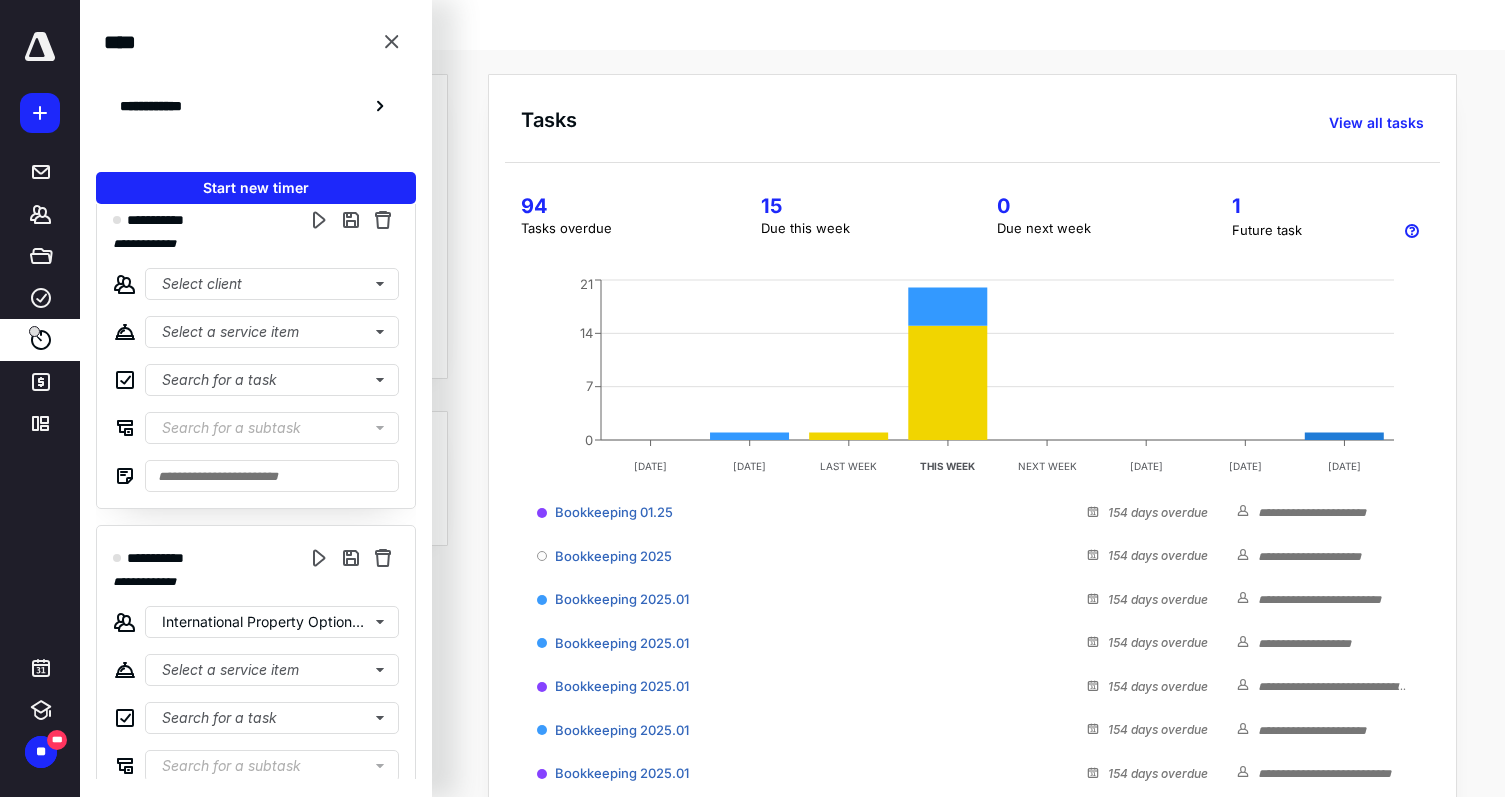 drag, startPoint x: 401, startPoint y: 346, endPoint x: 401, endPoint y: 388, distance: 42 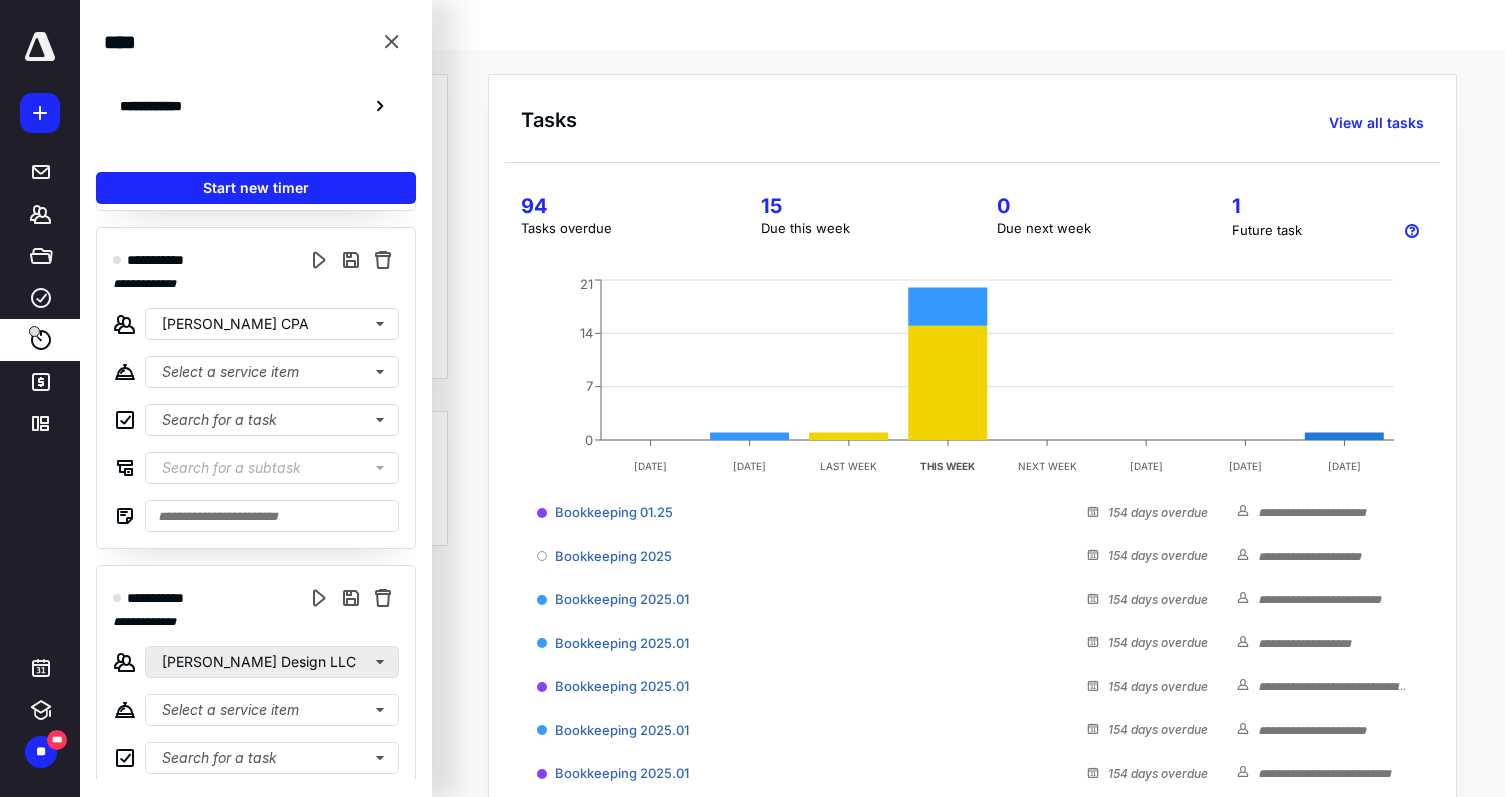 scroll, scrollTop: 674, scrollLeft: 0, axis: vertical 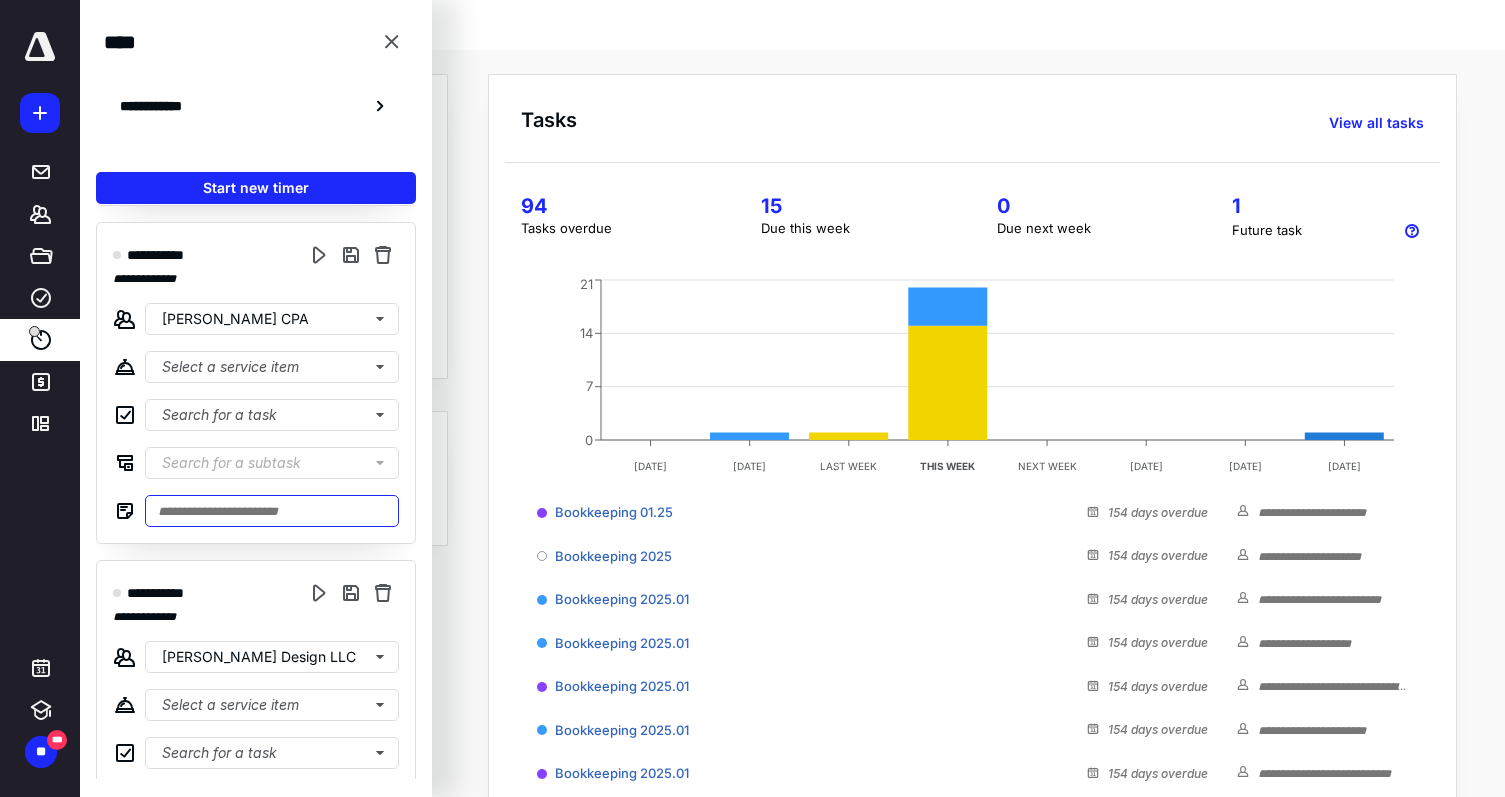 click at bounding box center (272, 511) 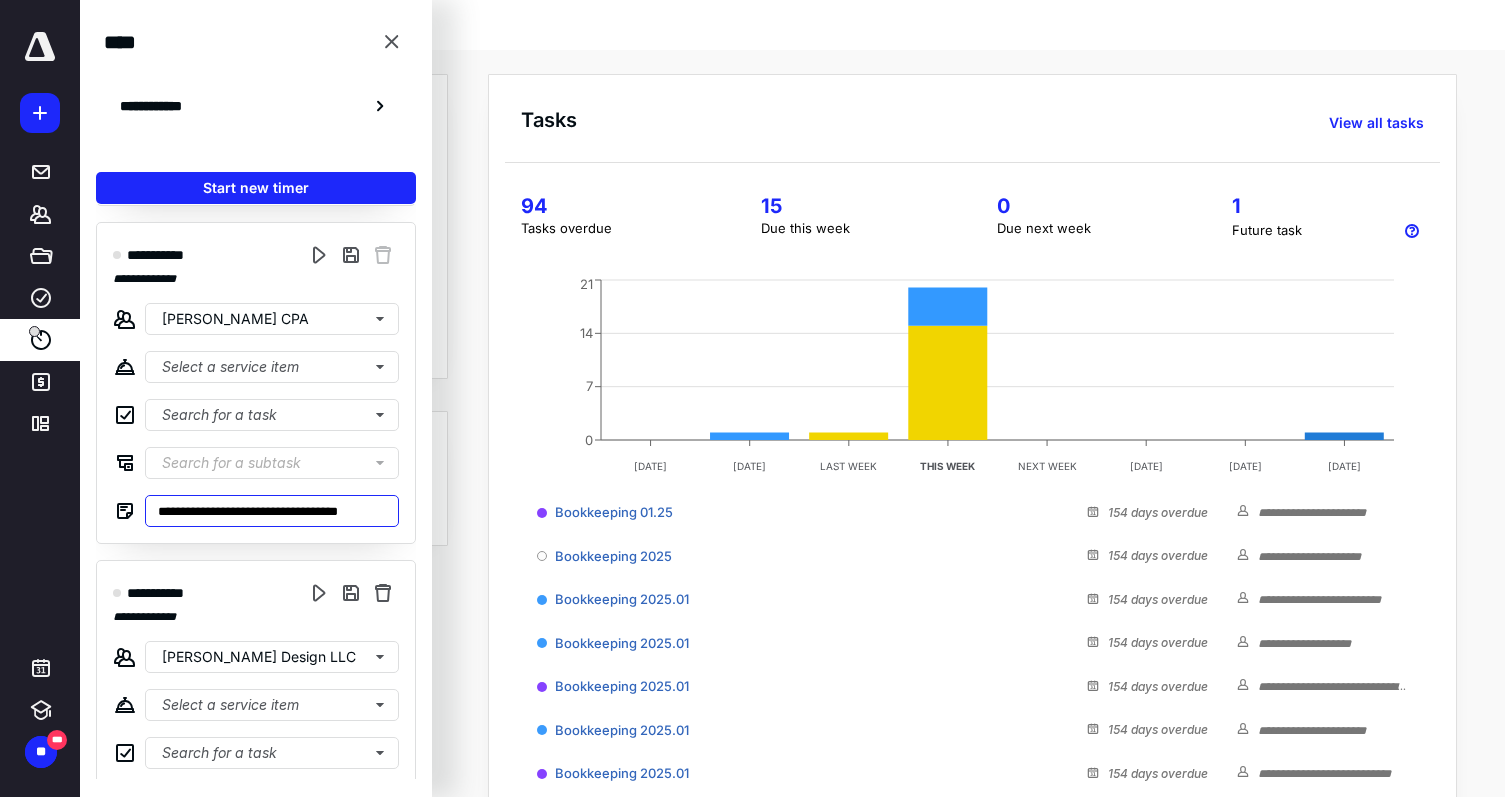 scroll, scrollTop: 0, scrollLeft: 9, axis: horizontal 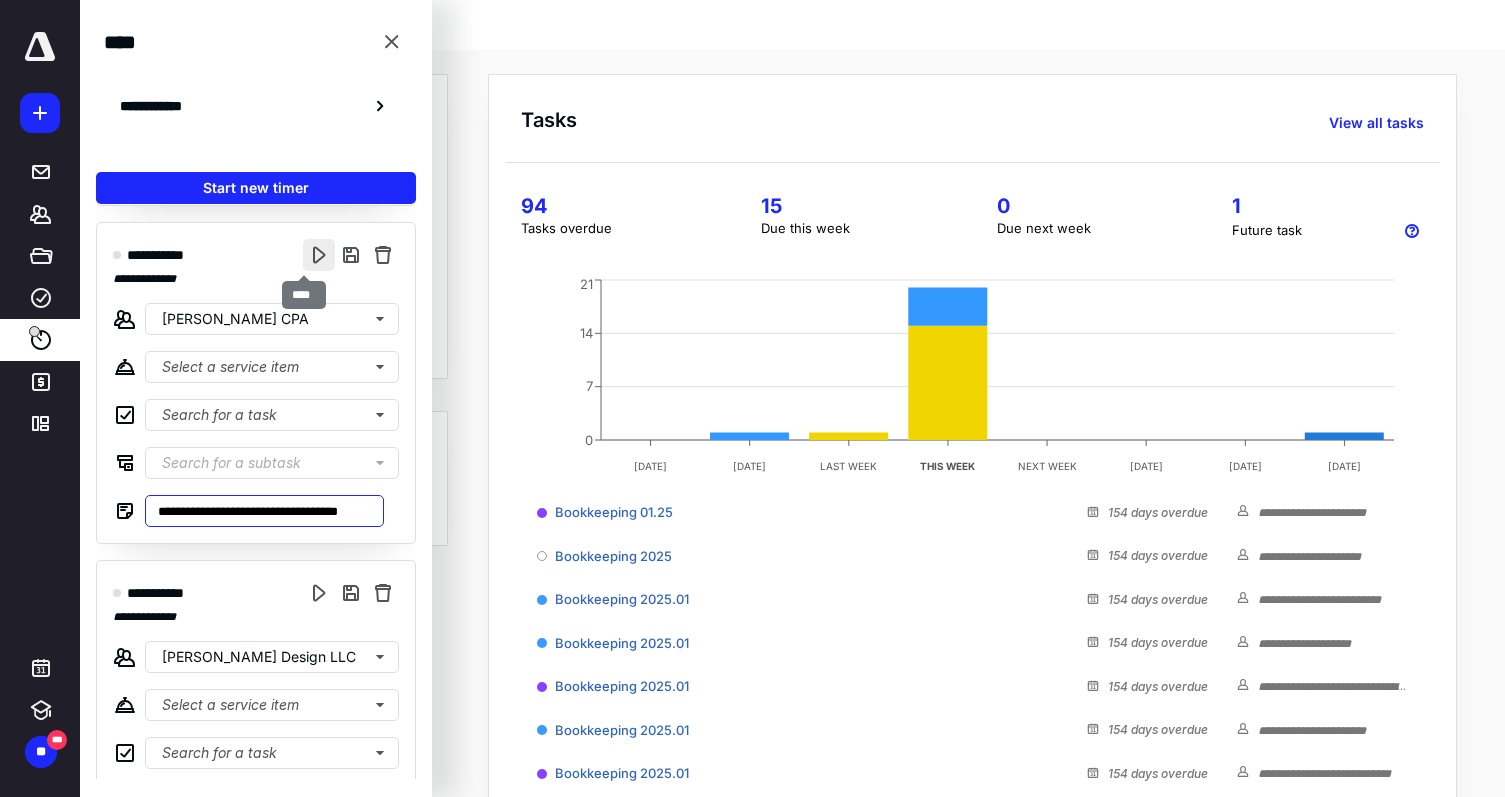 type on "**********" 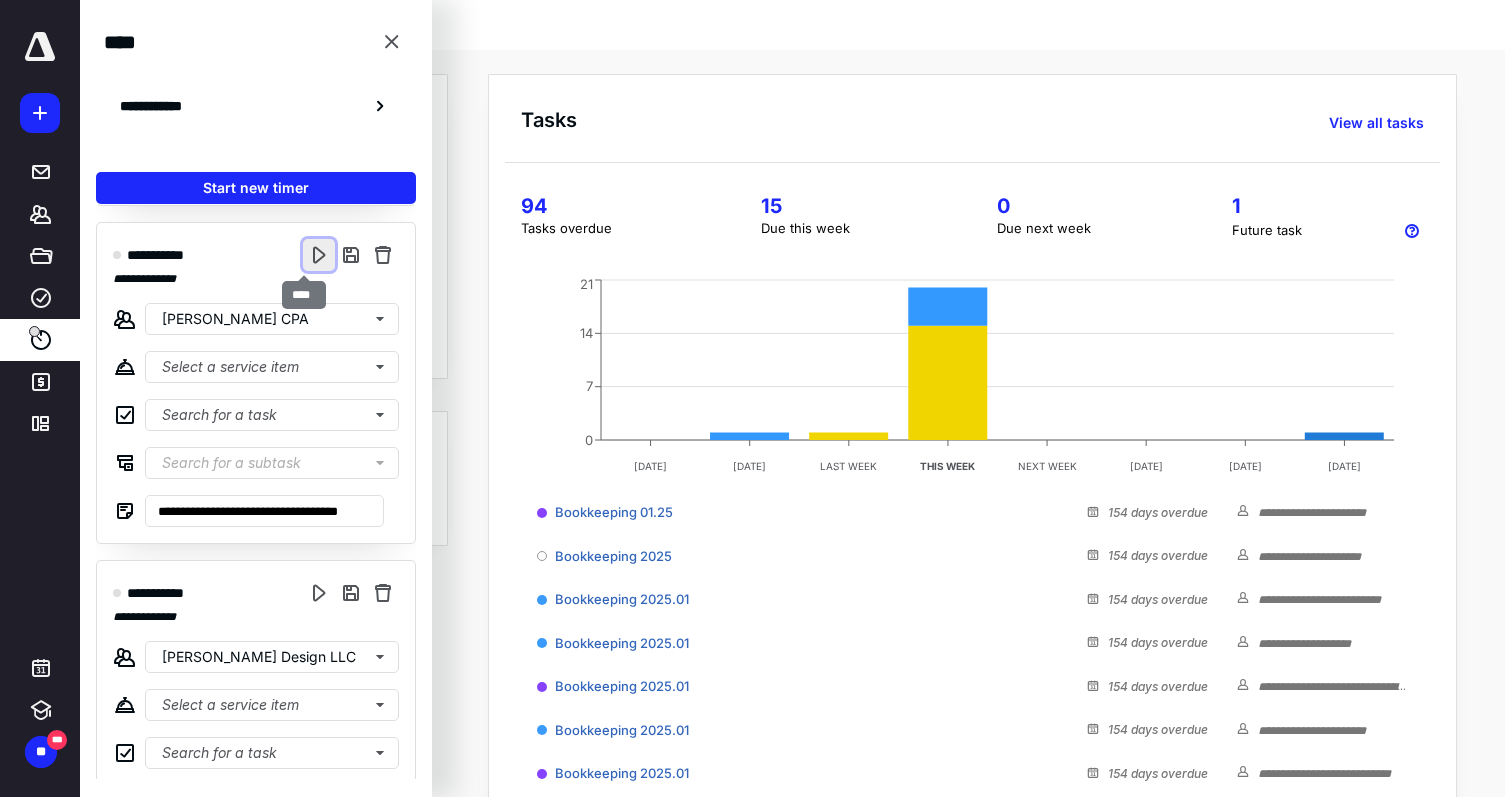 click at bounding box center (319, 255) 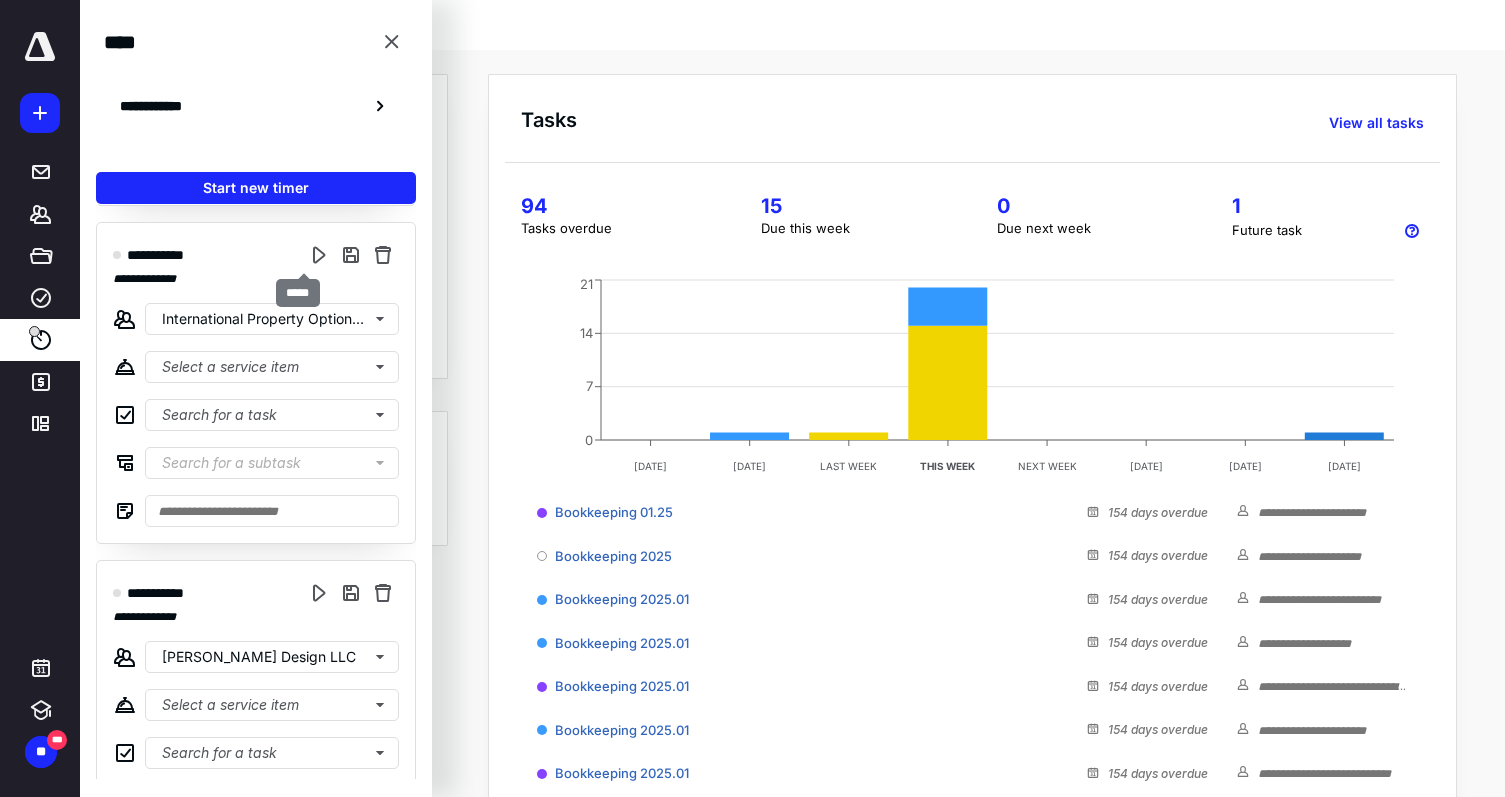 scroll, scrollTop: 0, scrollLeft: 0, axis: both 